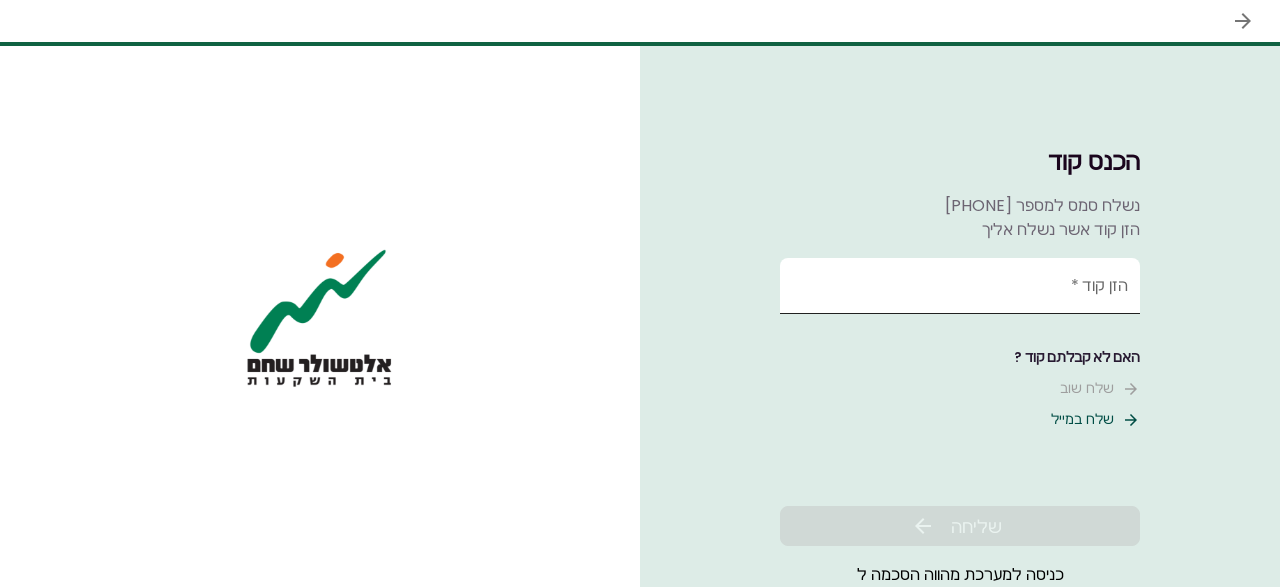 scroll, scrollTop: 0, scrollLeft: 0, axis: both 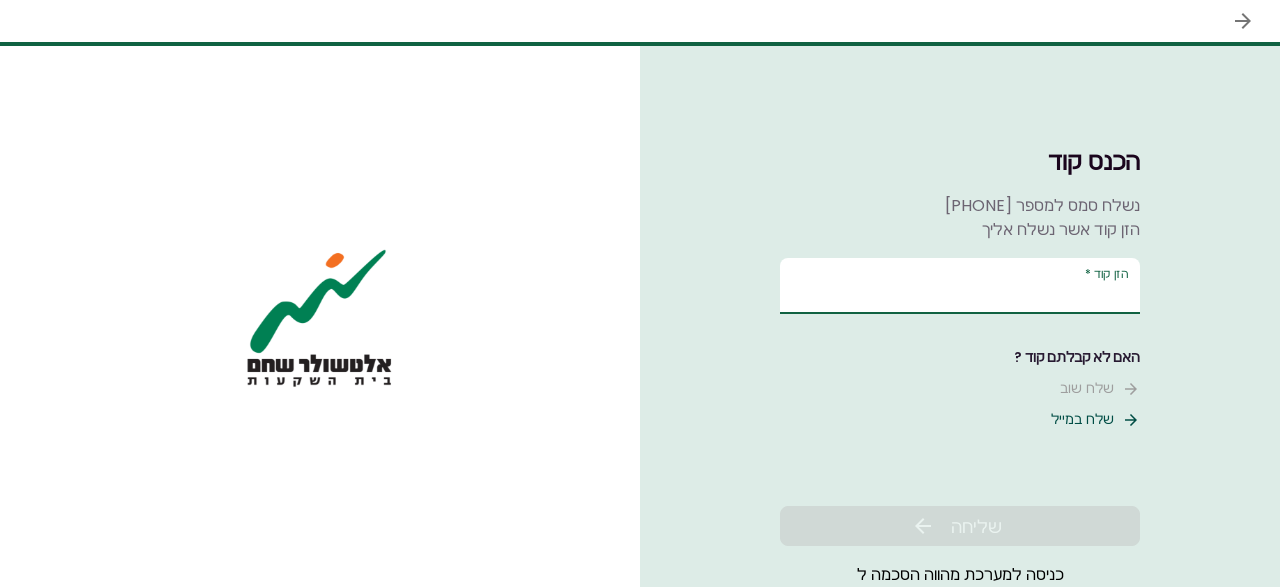 click on "הזן קוד   *" at bounding box center (960, 286) 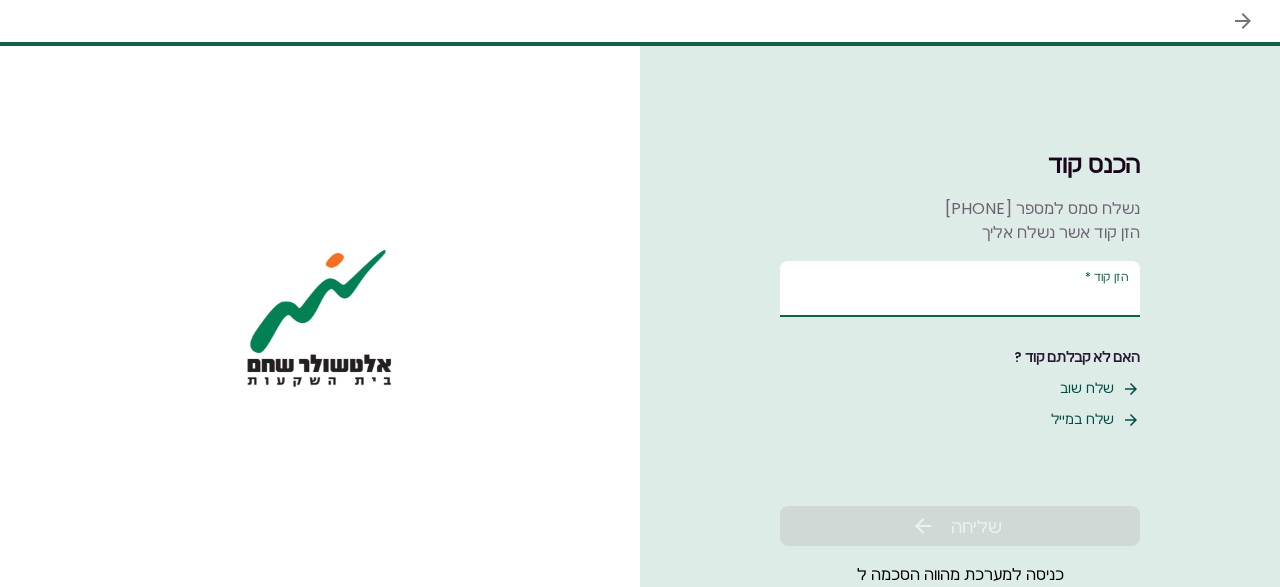 click on "הזן קוד   *" at bounding box center [960, 289] 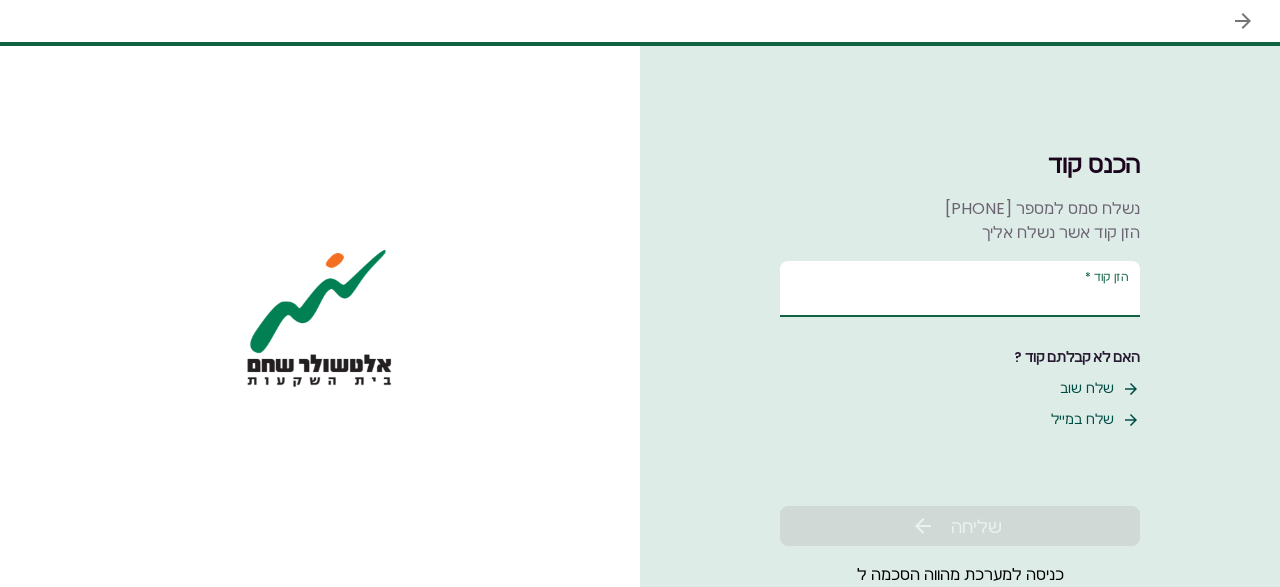 click on "הזן קוד   *" at bounding box center (960, 289) 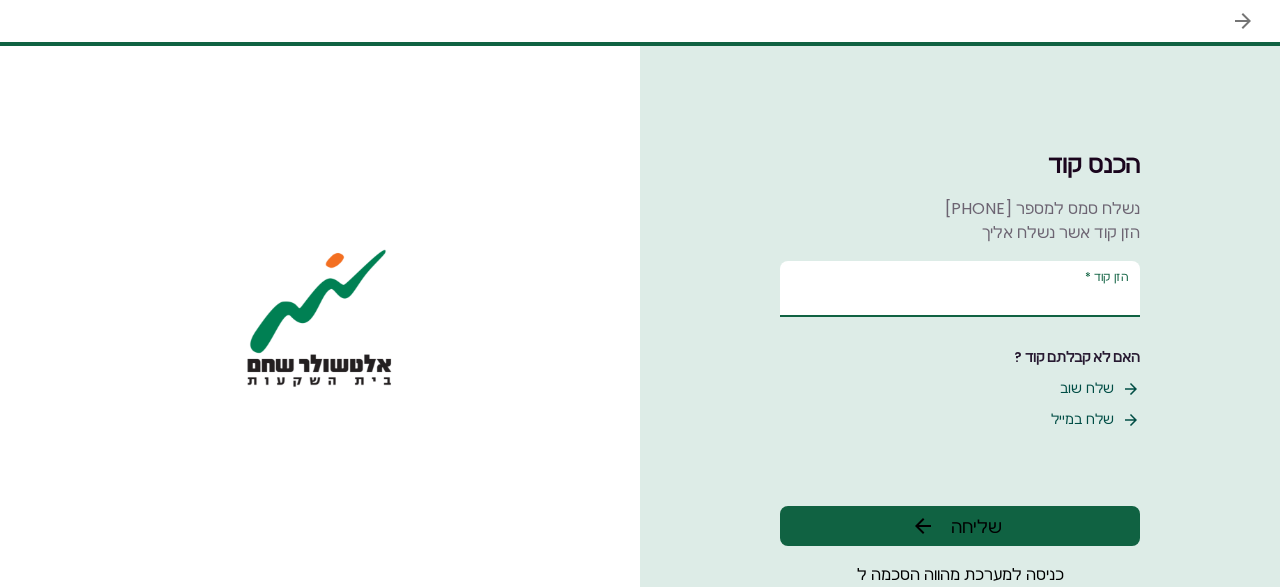 type on "******" 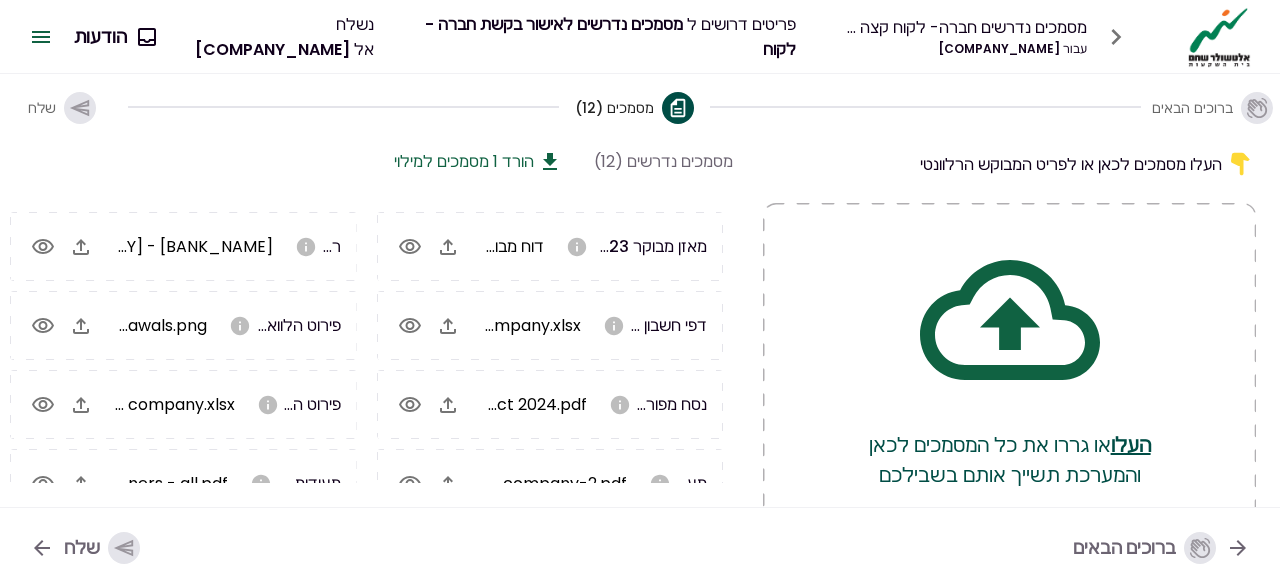scroll, scrollTop: 0, scrollLeft: 0, axis: both 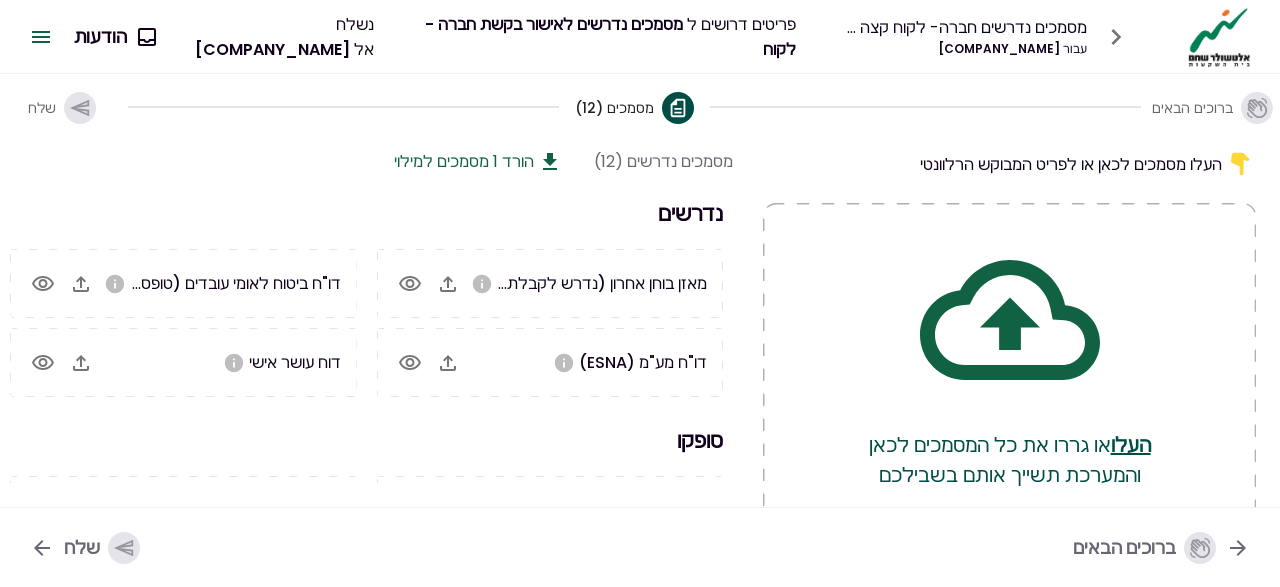 click on "נדרשים" at bounding box center (366, 213) 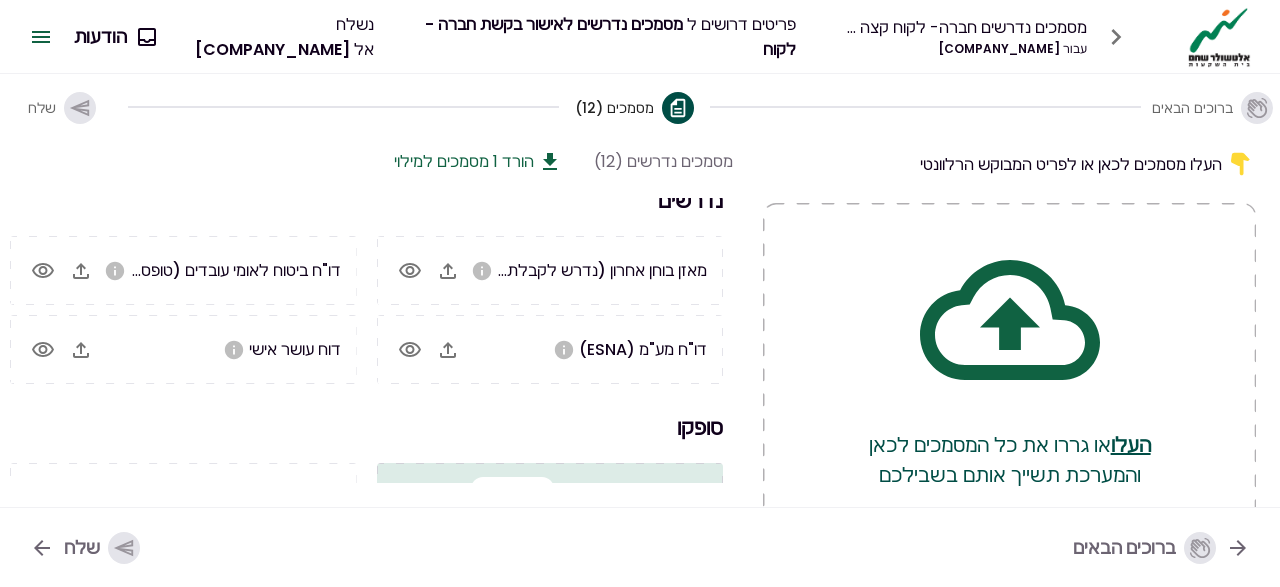 scroll, scrollTop: 40, scrollLeft: 0, axis: vertical 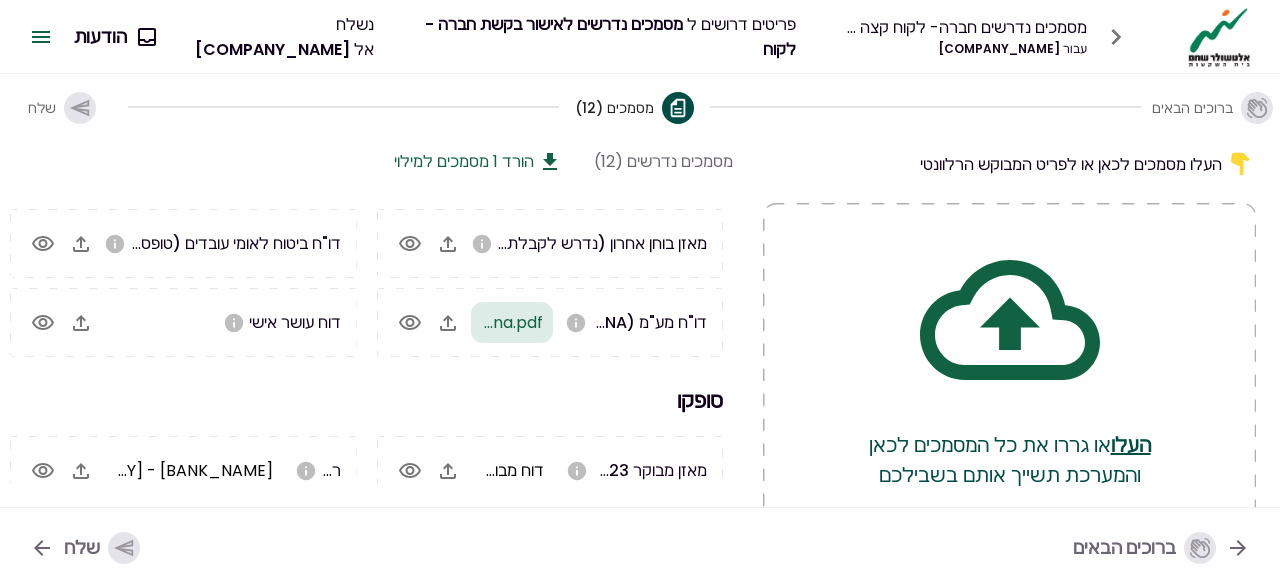 click on "העלו מסמכים לכאן או לפריט המבוקש הרלוונטי" at bounding box center [1009, 164] 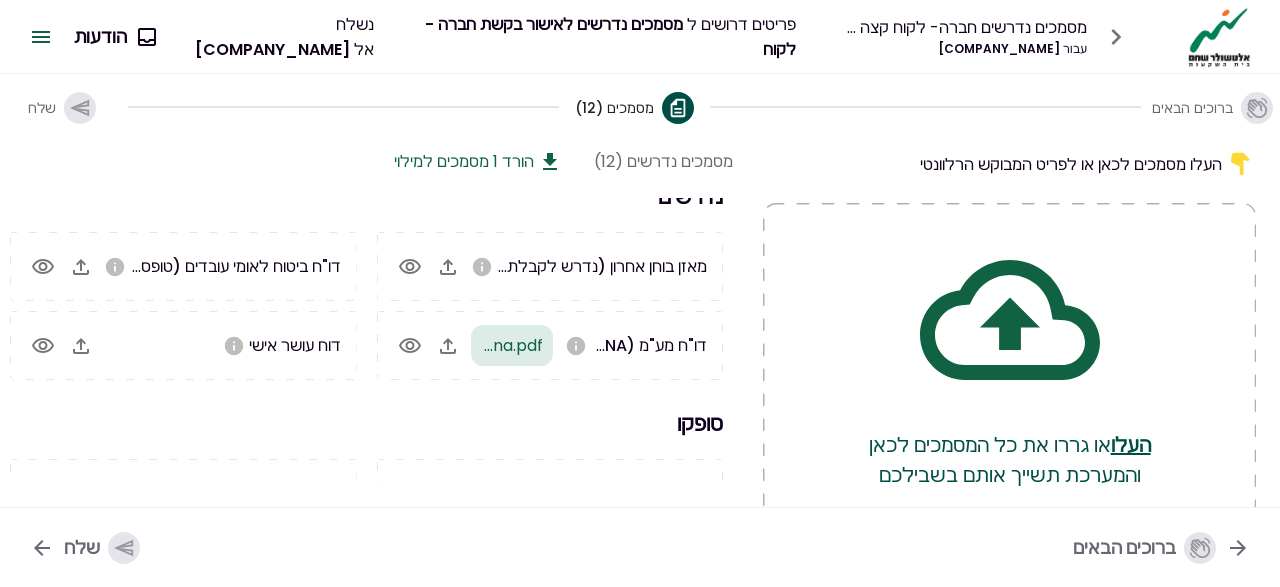 scroll, scrollTop: 0, scrollLeft: 0, axis: both 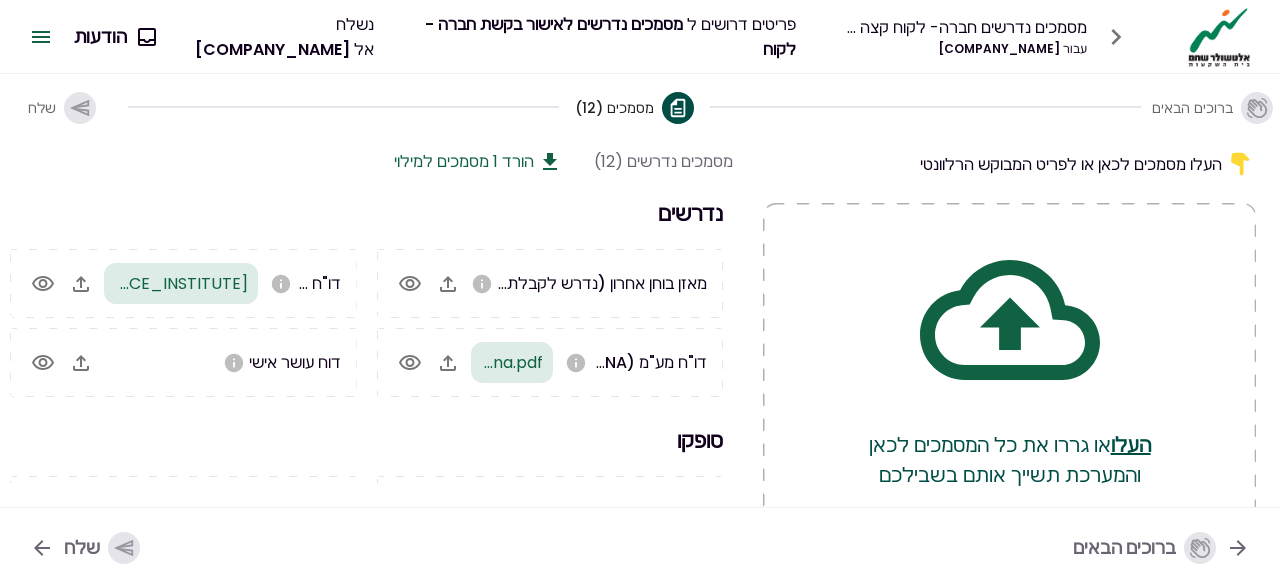click on "מסמכים נדרשים (12) הורד 1 מסמכים למילוי" at bounding box center (363, 161) 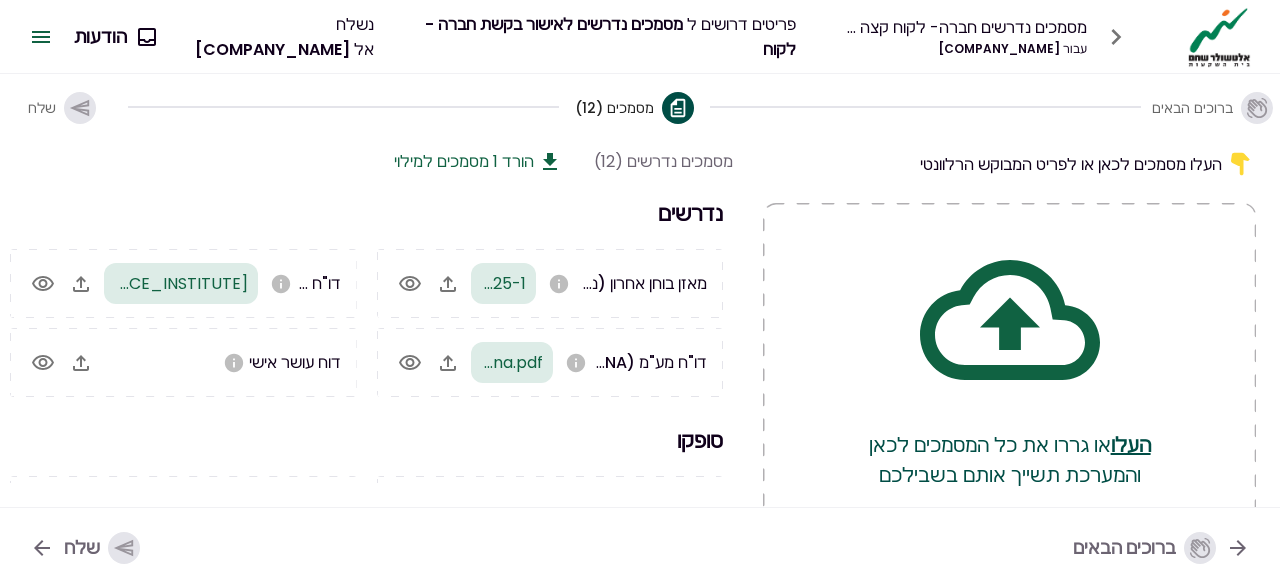 click on "Required documents (12) Download 1 Required documents to fill out Latest balance sheet (required for green light)   2025-1.pdf VAT report (ESNA)   Esna.pdf National Insurance Employees Report (Form 102)   [NATIONAL_INSURANCE_INSTITUTE],Employer,List of reports.pdf Personal wealth report   Provided Audited balance sheet 2023 (required for green light)   Audited report 2023.pdf Account statements (required for green light)   Bank loan details company.xlsx Detailed extract from the companies registry   Company extract 2024.pdf Certificate of incorporation   Certificate of incorporation company-2.pdf Balance summary   [BANK_NAME] - Balance summary.pdf Non-bank loan details   Bizy withdrawals.png Bank loan details   Bank loan details company.xlsx Identity cards of the company owners" at bounding box center (363, 316) 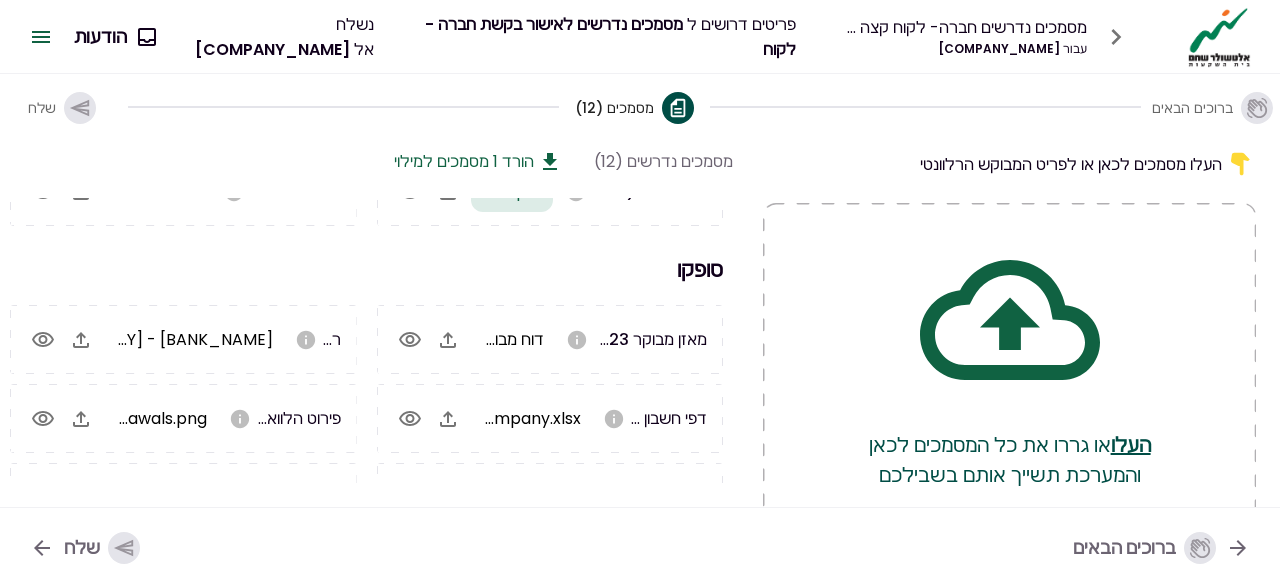 scroll, scrollTop: 300, scrollLeft: 0, axis: vertical 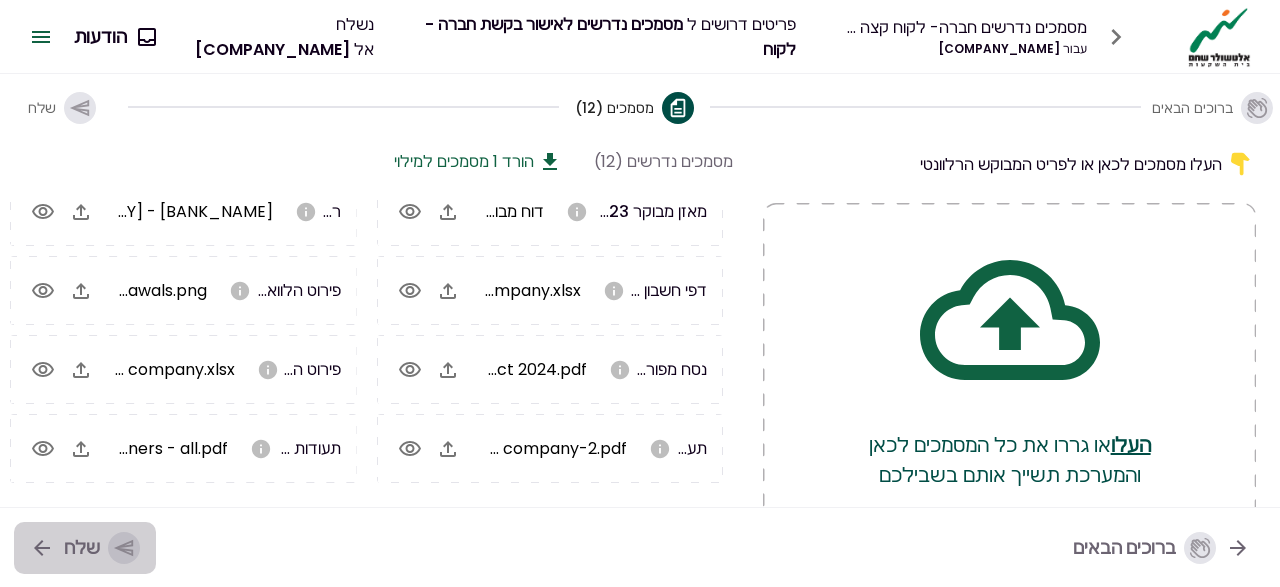 click on "שלח" at bounding box center (102, 548) 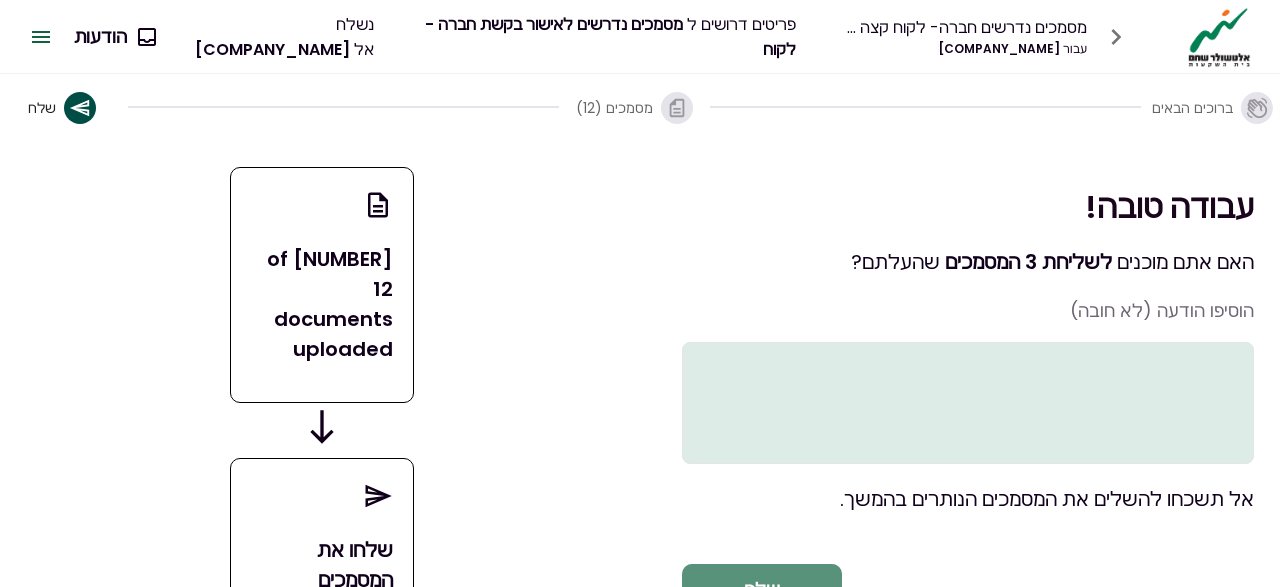 click on "שלח" at bounding box center (762, 590) 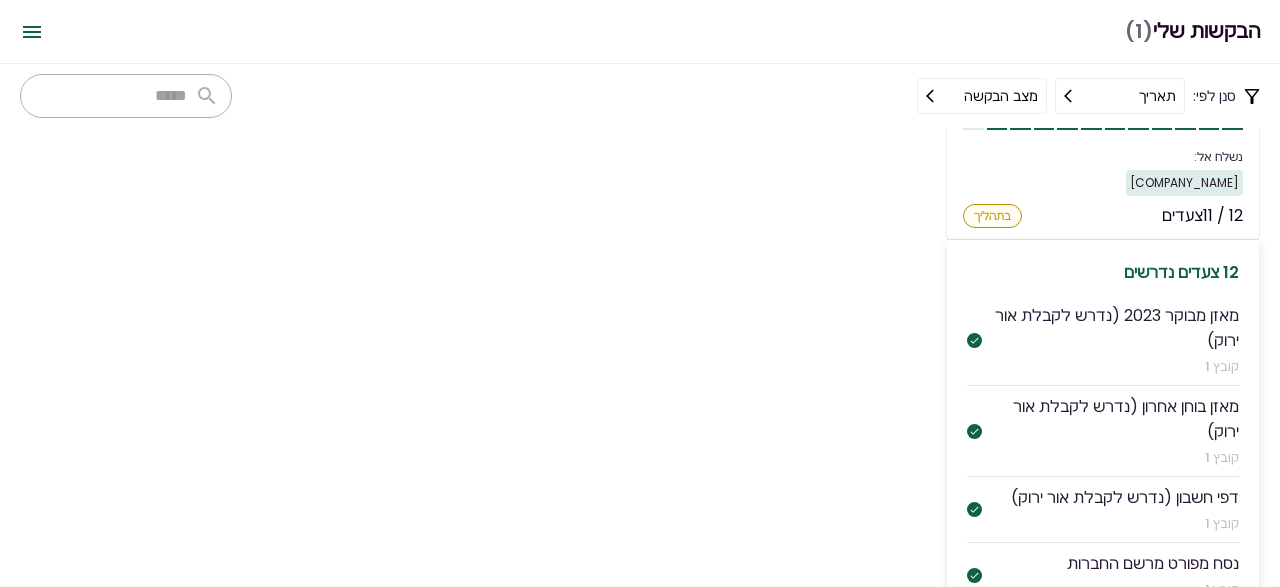 scroll, scrollTop: 165, scrollLeft: 0, axis: vertical 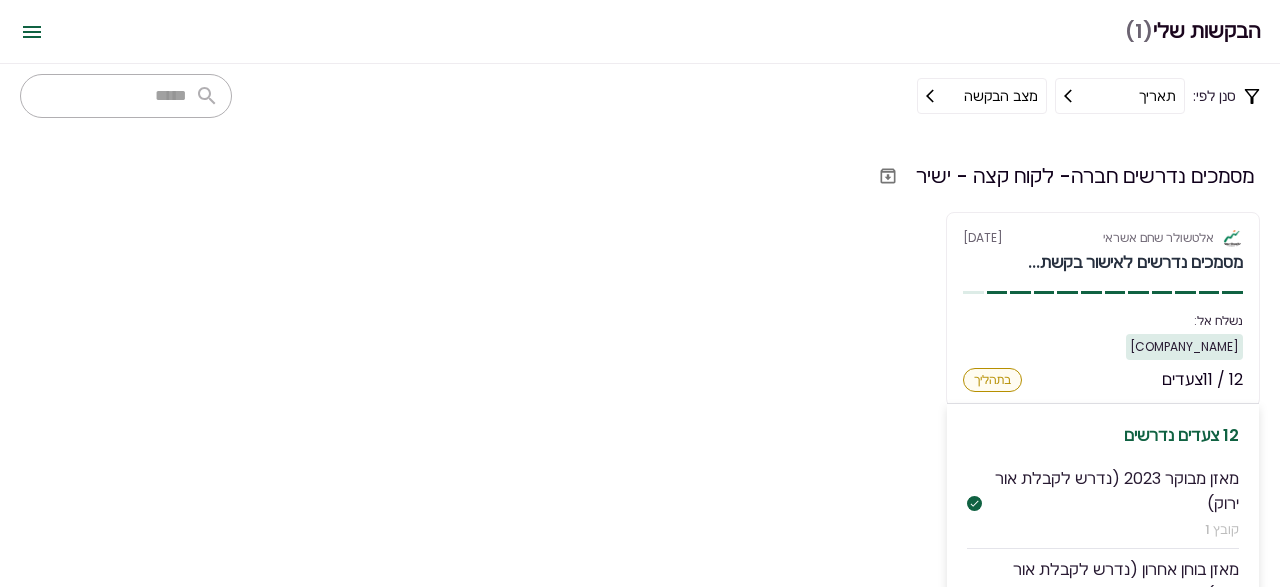 click on "נשלח אל:" at bounding box center (1103, 321) 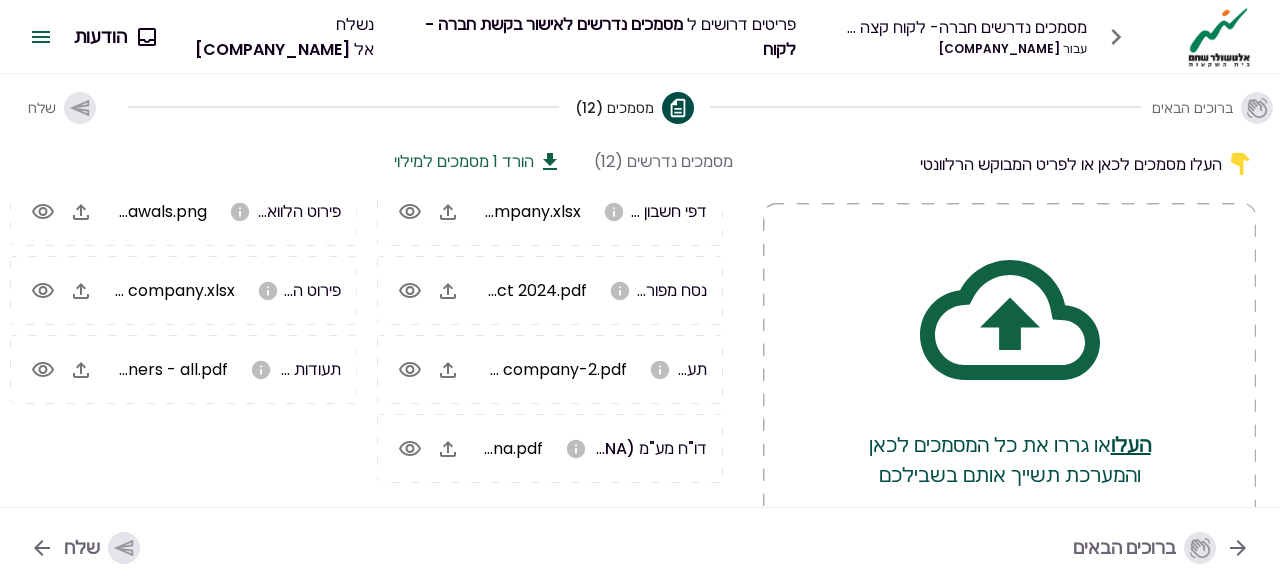 scroll, scrollTop: 0, scrollLeft: 0, axis: both 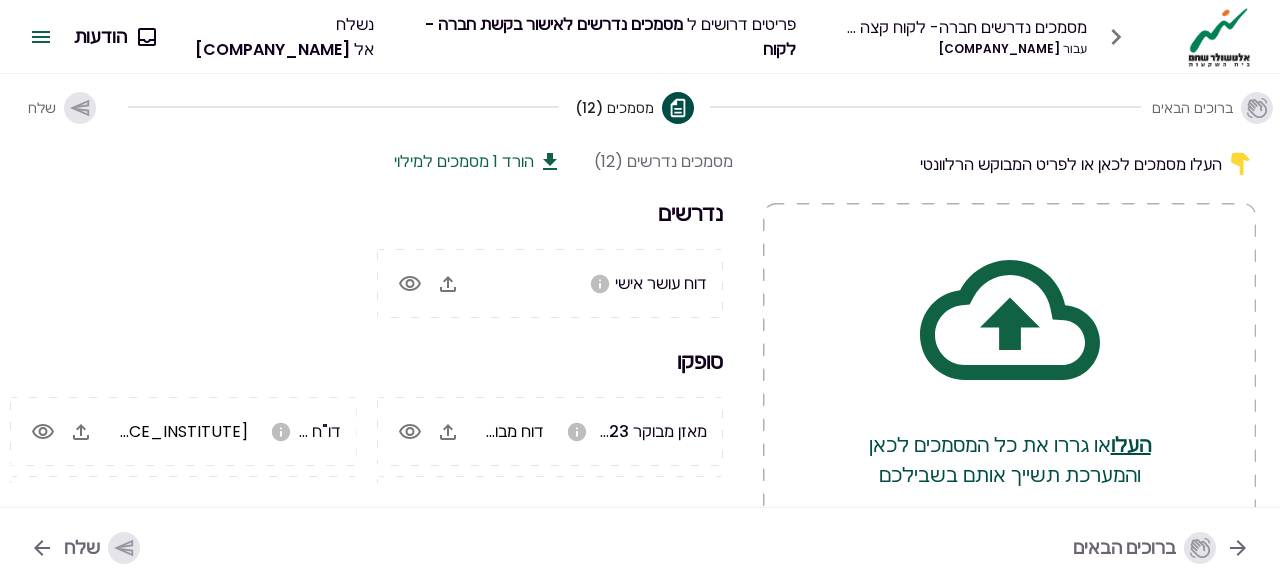 click on "דוח עושר אישי" at bounding box center [550, 283] 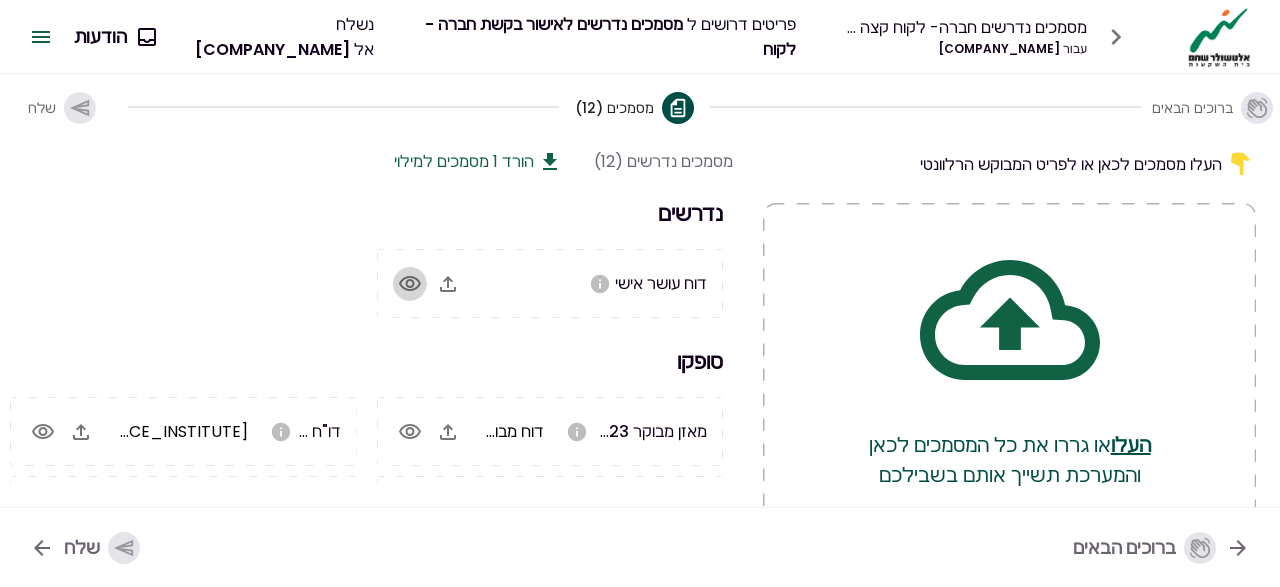 click 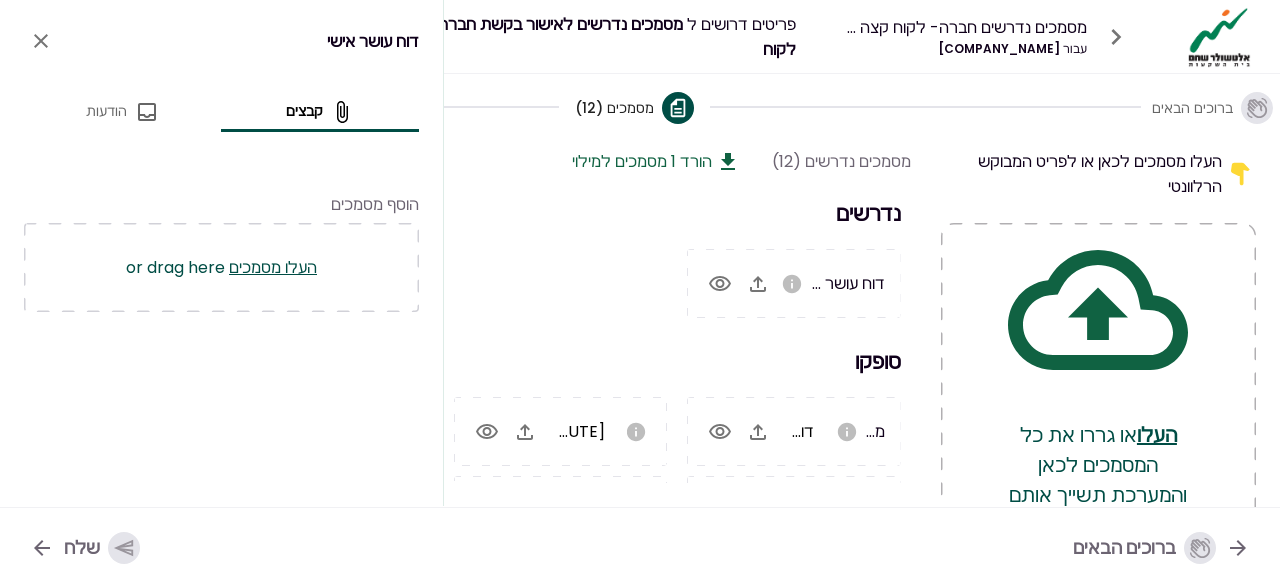 click on "העלו מסמכים   או גרור לכאן" at bounding box center [221, 267] 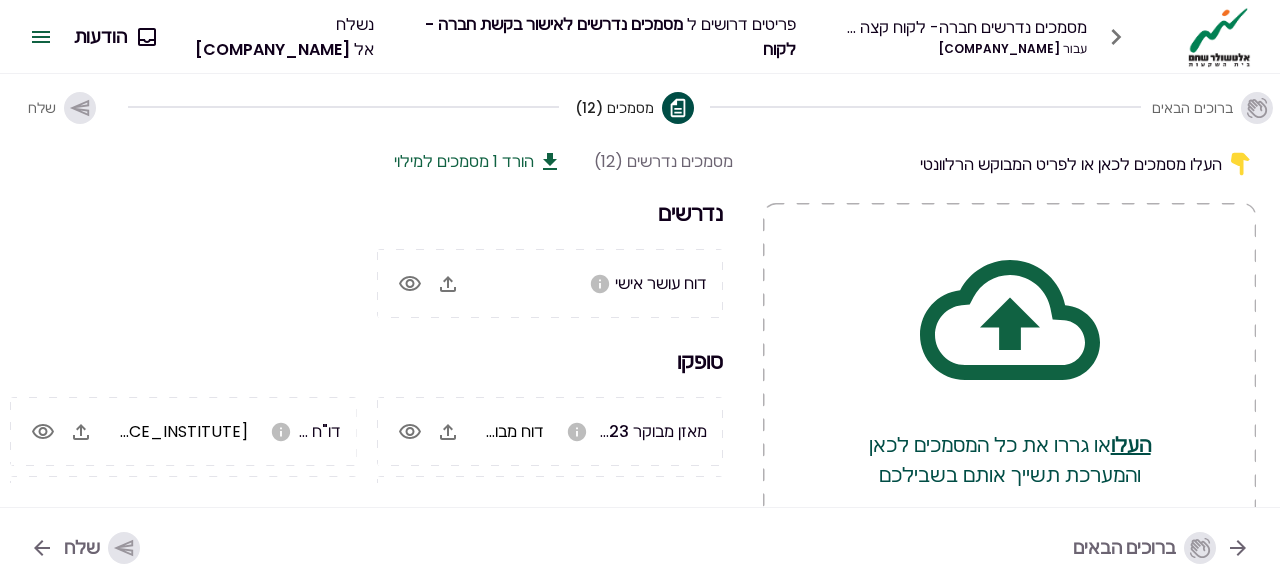 click on "דוח עושר אישי" at bounding box center (661, 283) 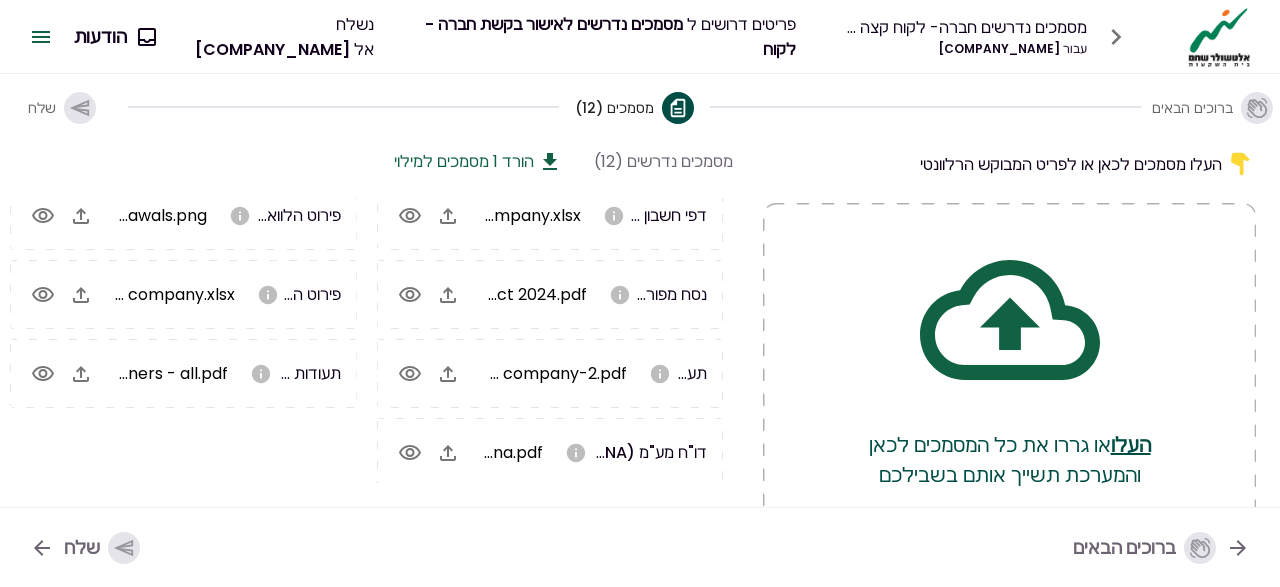 scroll, scrollTop: 379, scrollLeft: 0, axis: vertical 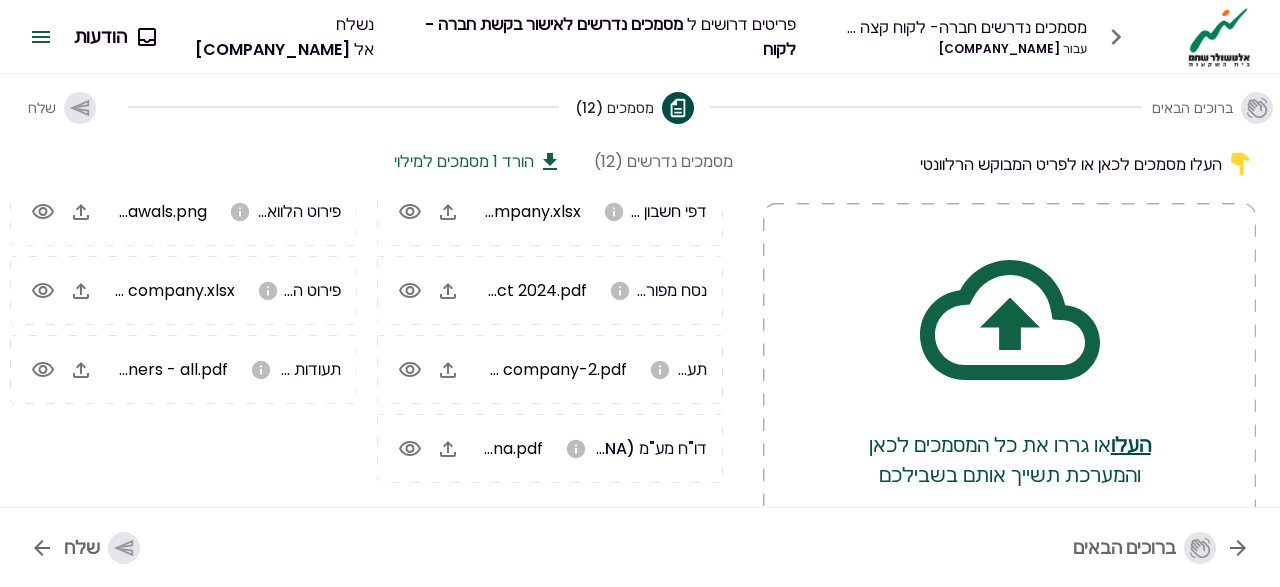 click on "העלו  או גררו את כל המסמכים לכאן והמערכת תשייך אותם בשבילכם" at bounding box center [1009, 370] 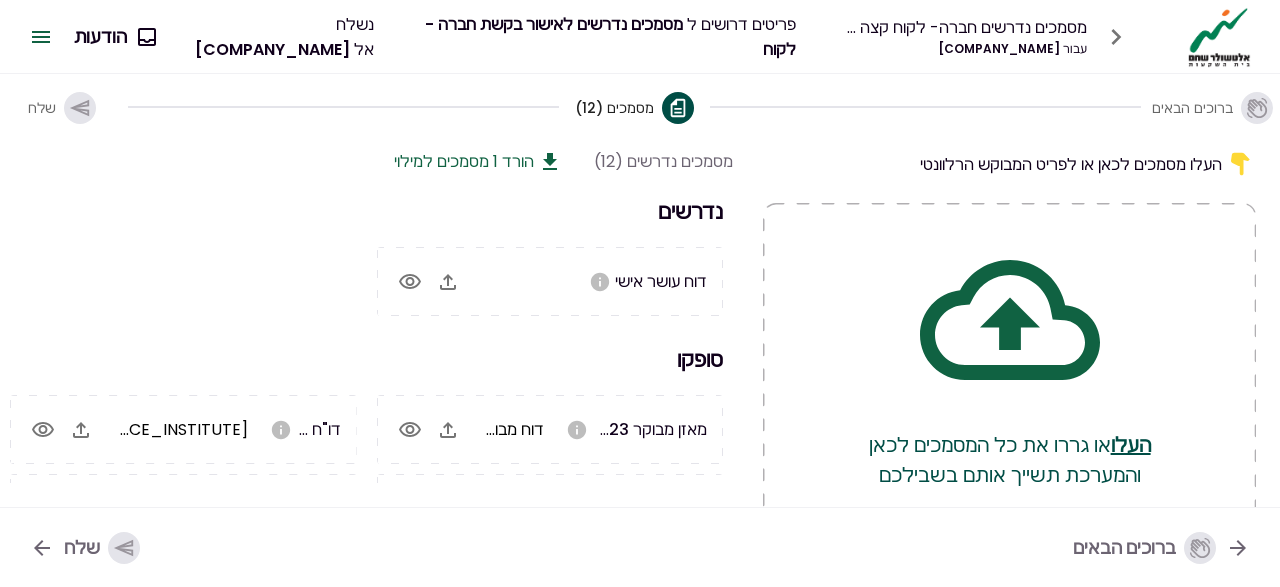 scroll, scrollTop: 0, scrollLeft: 0, axis: both 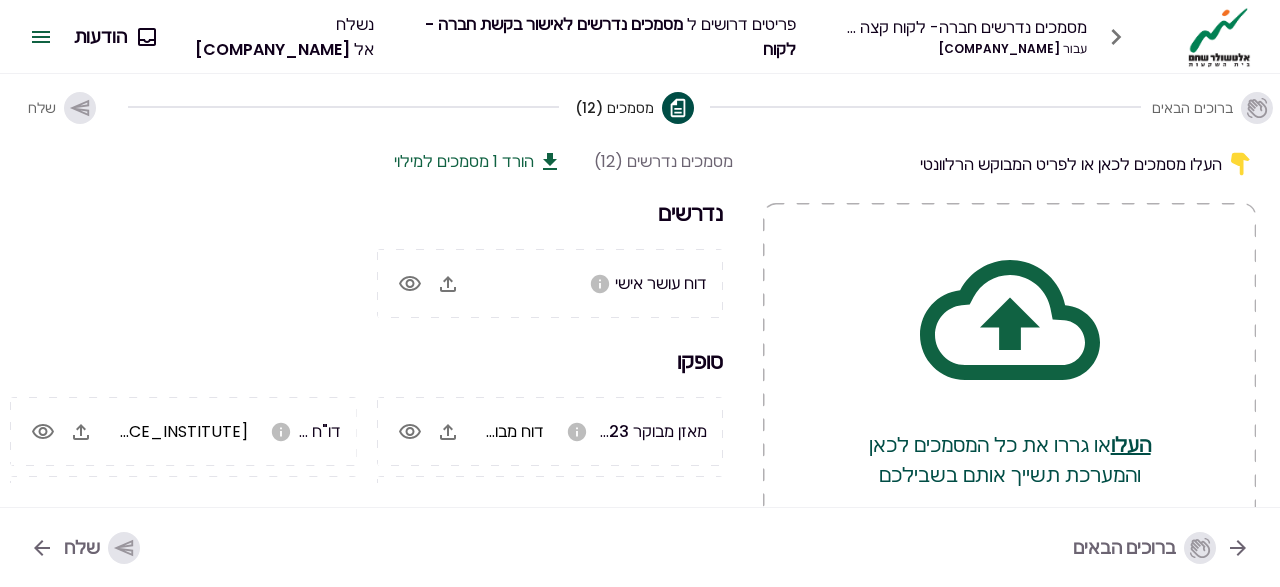 click 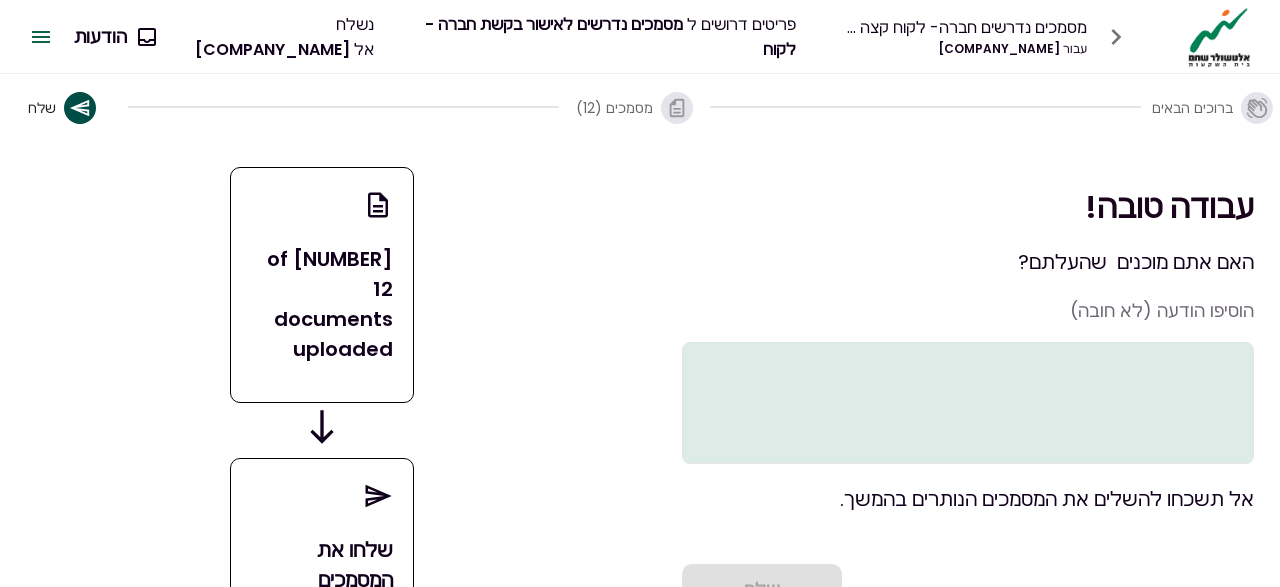 click at bounding box center (968, 403) 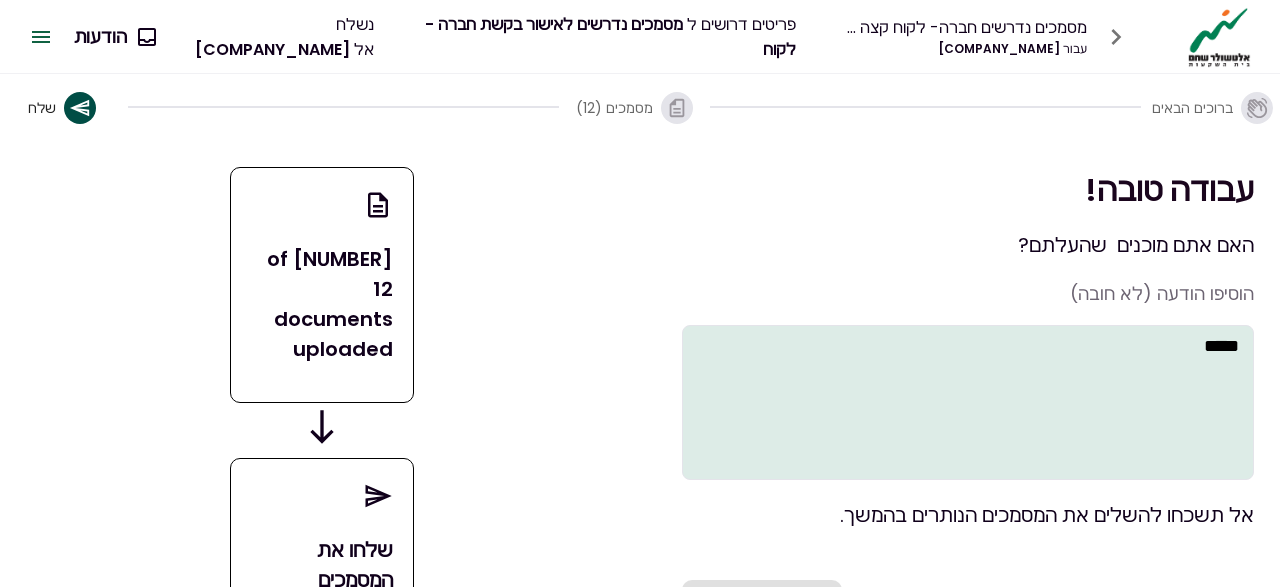 click on "*****" at bounding box center [968, 402] 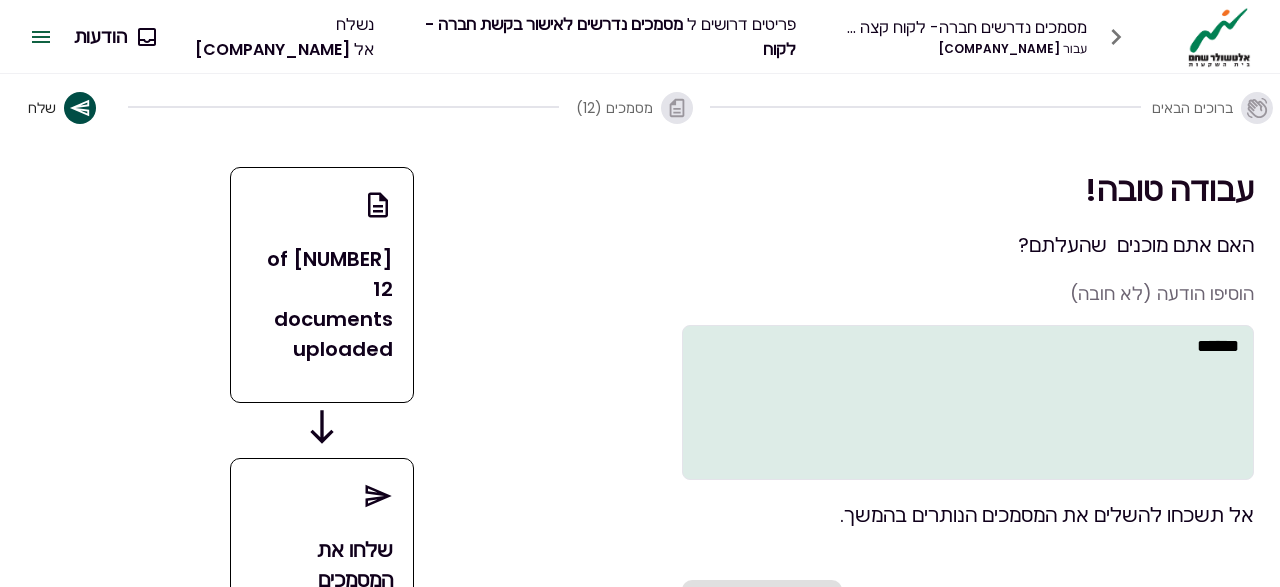 type on "******" 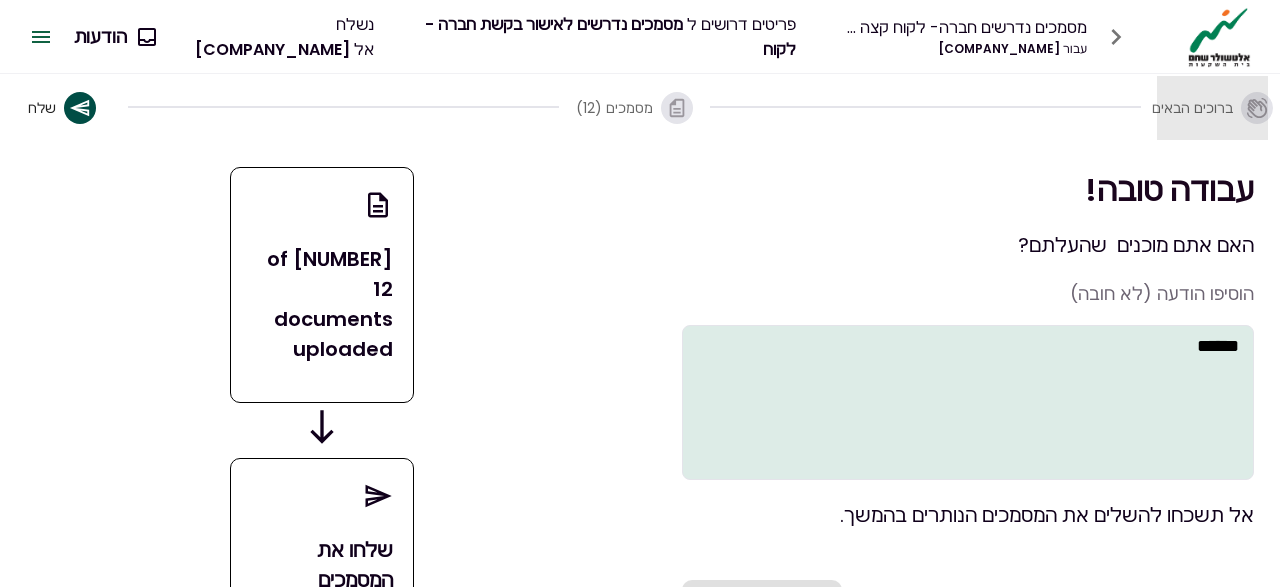 click on "ברוכים הבאים" at bounding box center [1212, 108] 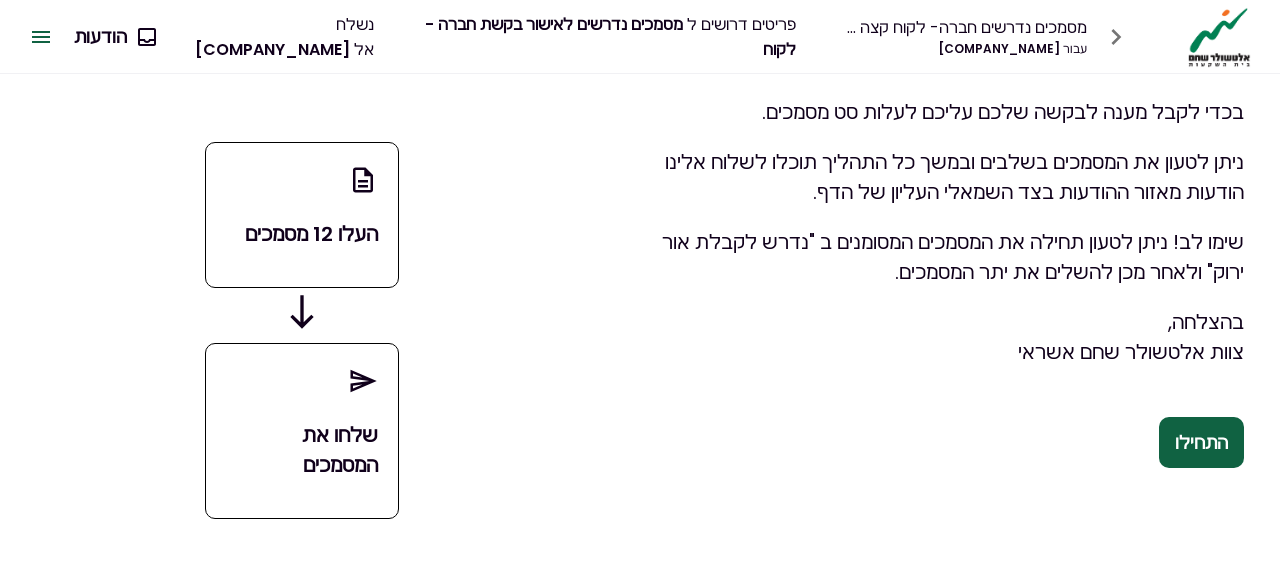 scroll, scrollTop: 68, scrollLeft: 0, axis: vertical 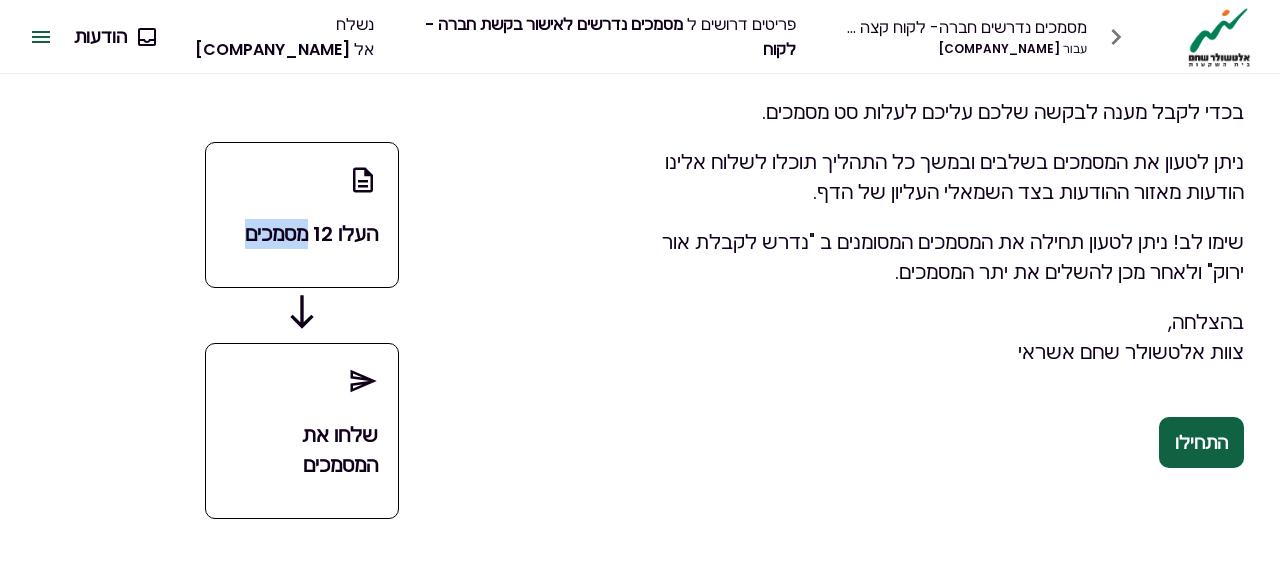 click on "העלו 12 מסמכים" at bounding box center (301, 234) 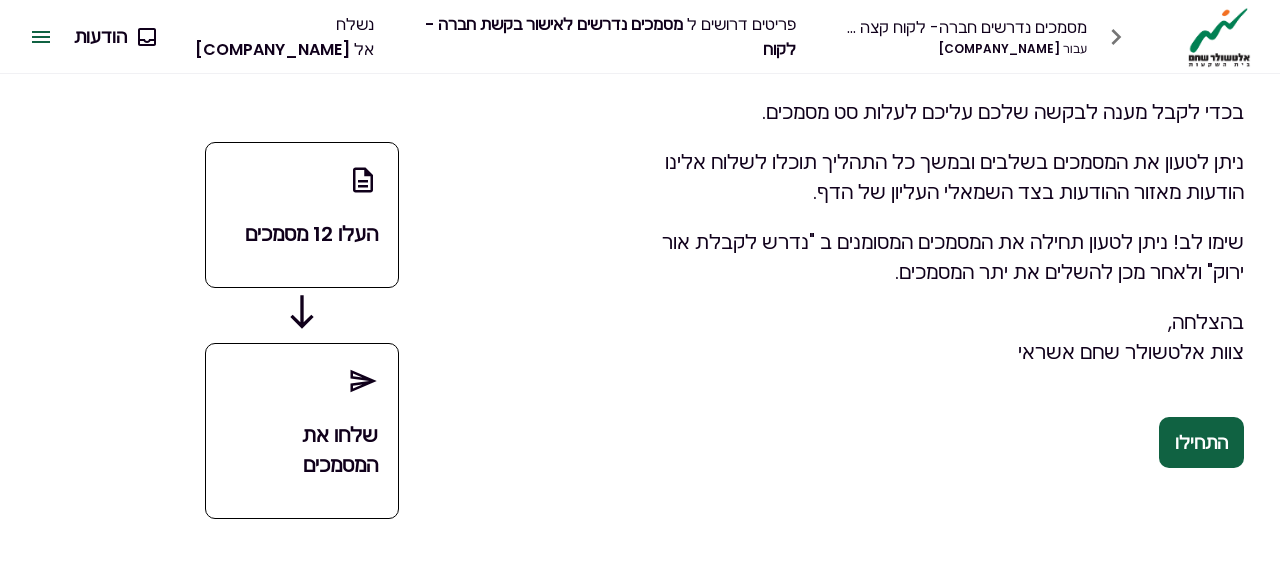 click on "העלו 12 מסמכים" at bounding box center (301, 234) 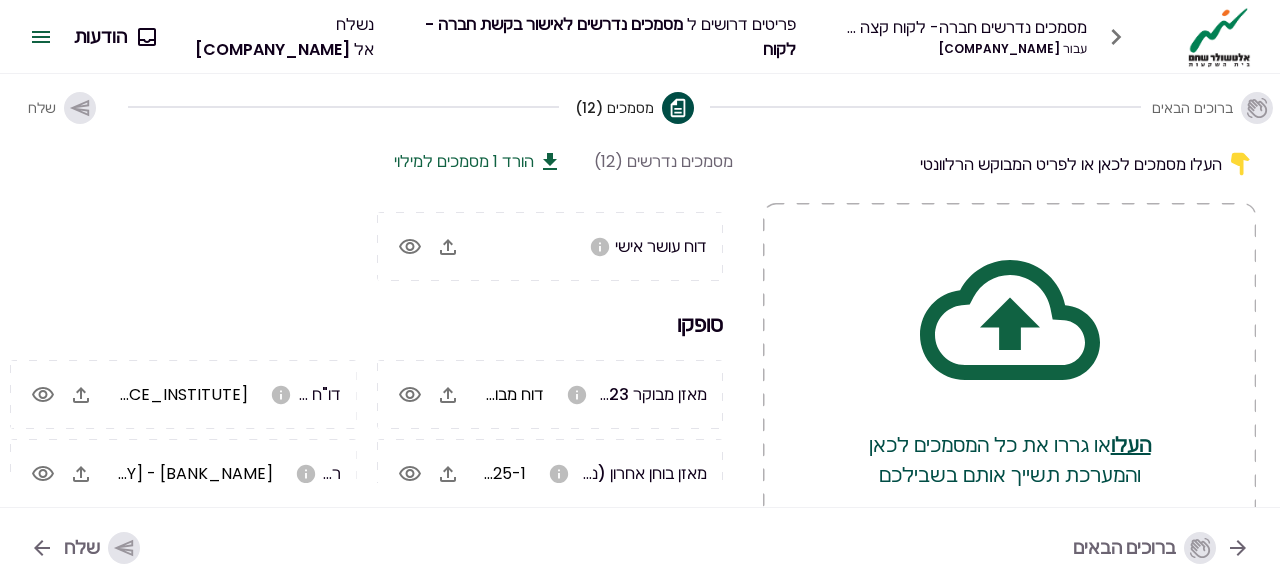 scroll, scrollTop: 0, scrollLeft: 0, axis: both 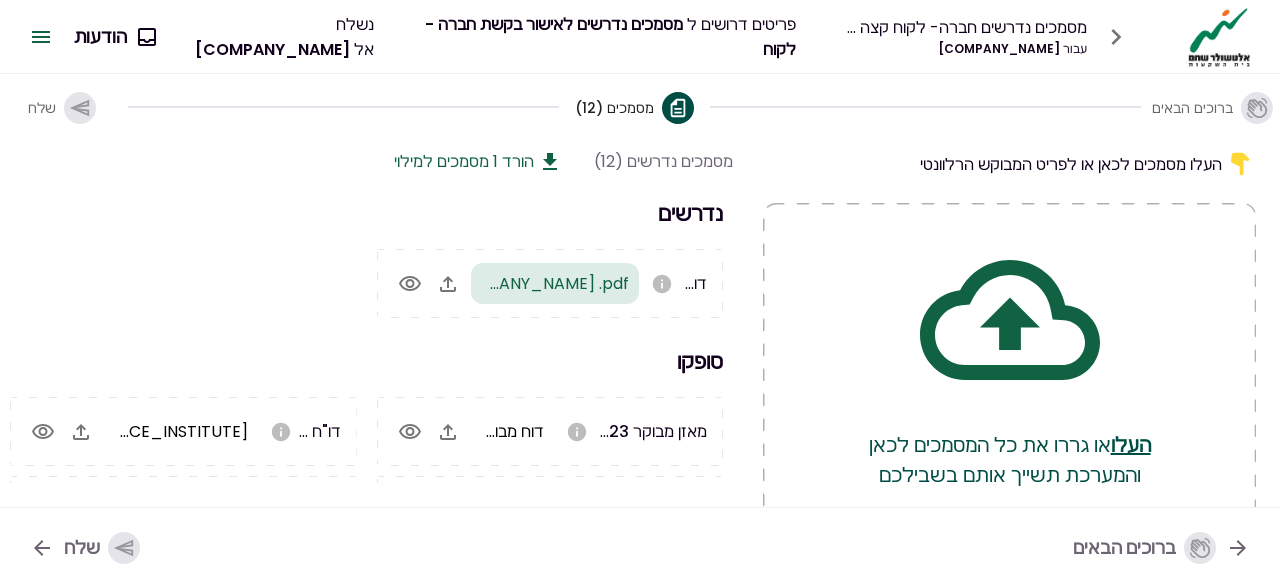 click on "נדרשים דוח עושר אישי   דוח עושר- [PERSON] .pdf סופקו מאזן מבוקר 2023 (נדרש לקבלת אור ירוק)   דוח מבוקר 2023.pdf מאזן בוחן אחרון (נדרש לקבלת אור ירוק)   2025-1.pdf דפי חשבון (נדרש לקבלת אור ירוק)   פירוט הלוואות בנקאיות חברה.xlsx נסח מפורט מרשם החברות   נסח חברה 2024.pdf תעודת התאגדות   תעודת התאגדות חברה-2.pdf דו"ח מע"מ (ESNA)   Esna.pdf דו"ח ביטוח לאומי עובדים (טופס 102)   המוסד לביטוח לאומי,מעסיק,רשימת דיווחים.pdf ריכוז יתרות   בנק לאומי - ריכוז יתרות.pdf פירוט הלוואות חוץ בנקאיות   ביזי משיכות .png פירוט הלוואות בנקאיות   פירוט הלוואות בנקאיות חברה.xlsx תעודות זהות של בעלי החברה" at bounding box center [363, 340] 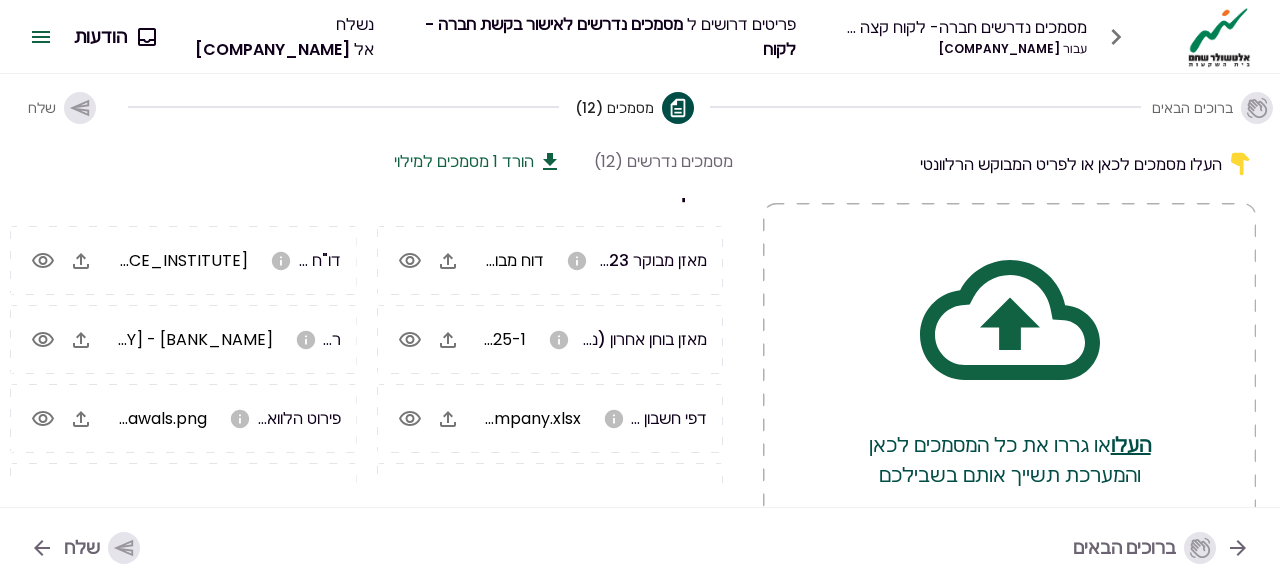 scroll, scrollTop: 379, scrollLeft: 0, axis: vertical 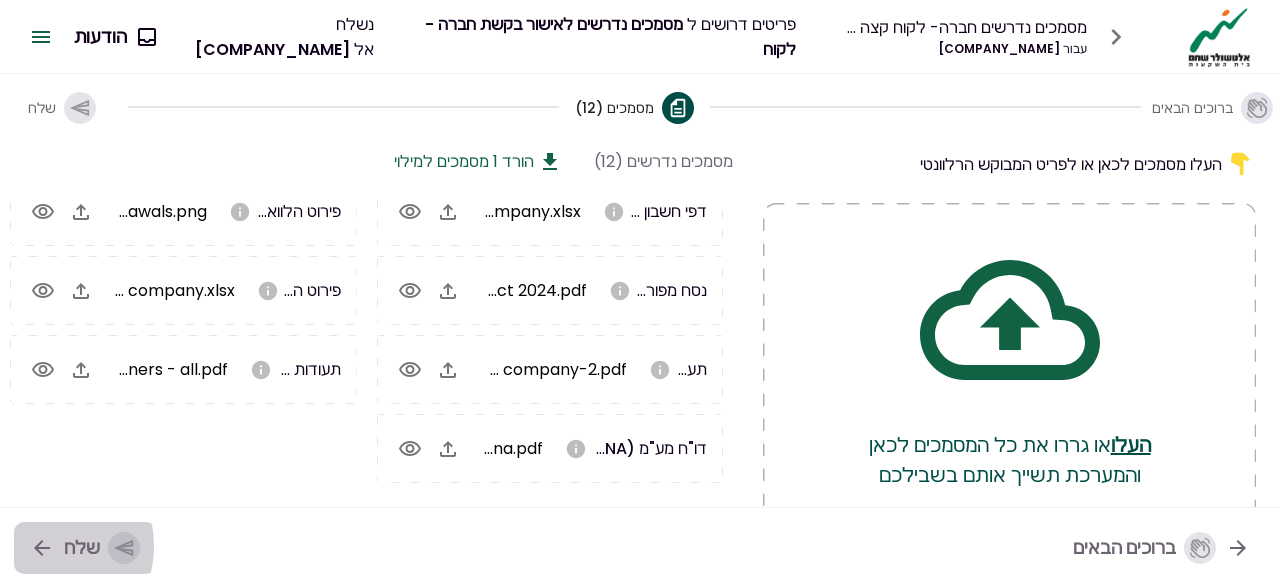 click 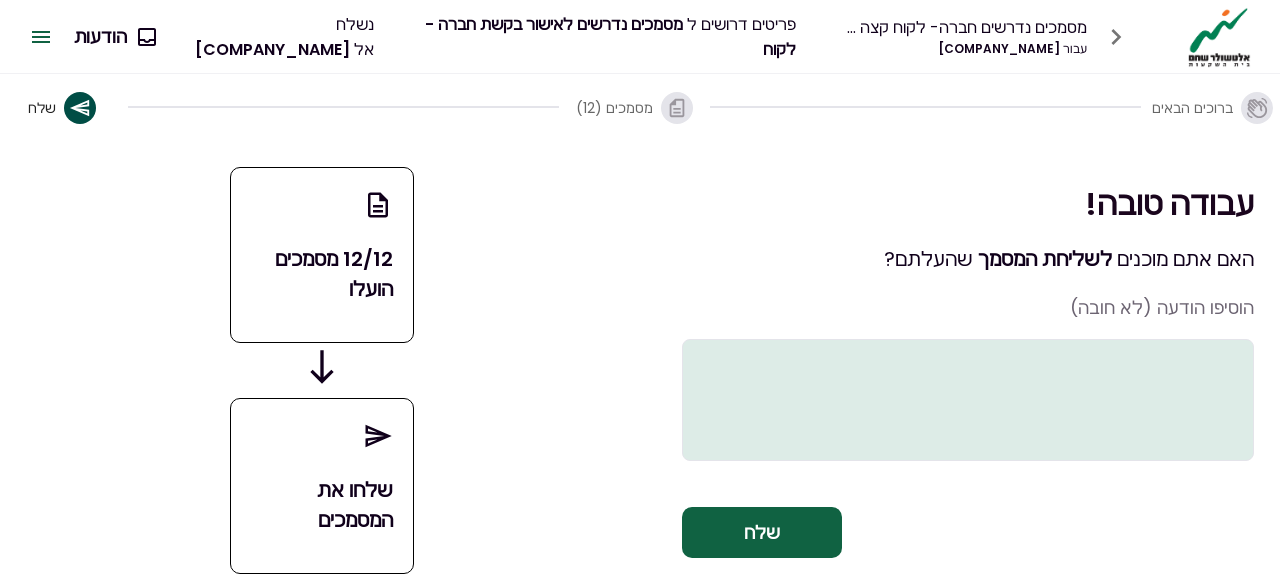 click at bounding box center [968, 400] 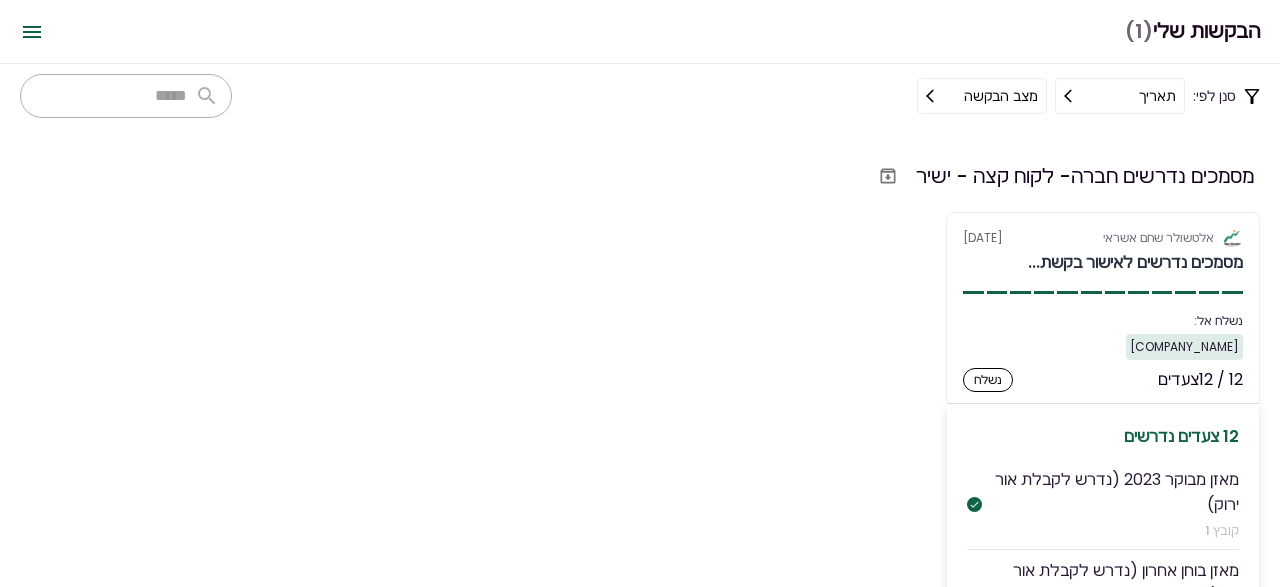 scroll, scrollTop: 155, scrollLeft: 0, axis: vertical 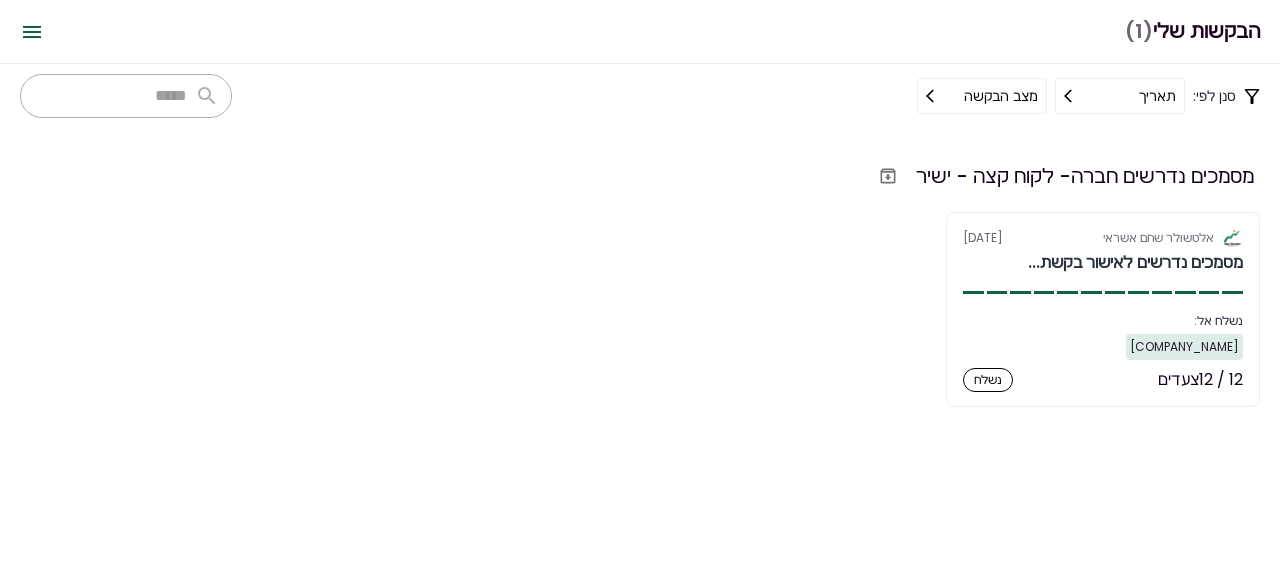 click on "אלטשולר שחם אשראי 5 Aug מסמכים נדרשים לאישור בקשת... נשלח אל: [PERSON] 12 / 12  צעדים נשלח 12   צעדים נדרשים מאזן מבוקר 2023 (נדרש לקבלת אור ירוק) קובץ 1 מאזן בוחן אחרון (נדרש לקבלת אור ירוק) קובץ 1 דפי חשבון (נדרש לקבלת אור ירוק) קובץ 1 נסח מפורט מרשם החברות קובץ 1 תעודת התאגדות קובץ 1 דו"ח מע"מ (ESNA) קובץ 1 דו"ח ביטוח לאומי עובדים (טופס 102) קובץ 1 ריכוז יתרות קובץ 1 פירוט הלוואות חוץ בנקאיות קובץ 1 פירוט הלוואות בנקאיות קובץ 1 דוח עושר אישי קובץ 1 תעודות זהות של בעלי החברה קובץ 1" at bounding box center (640, 309) 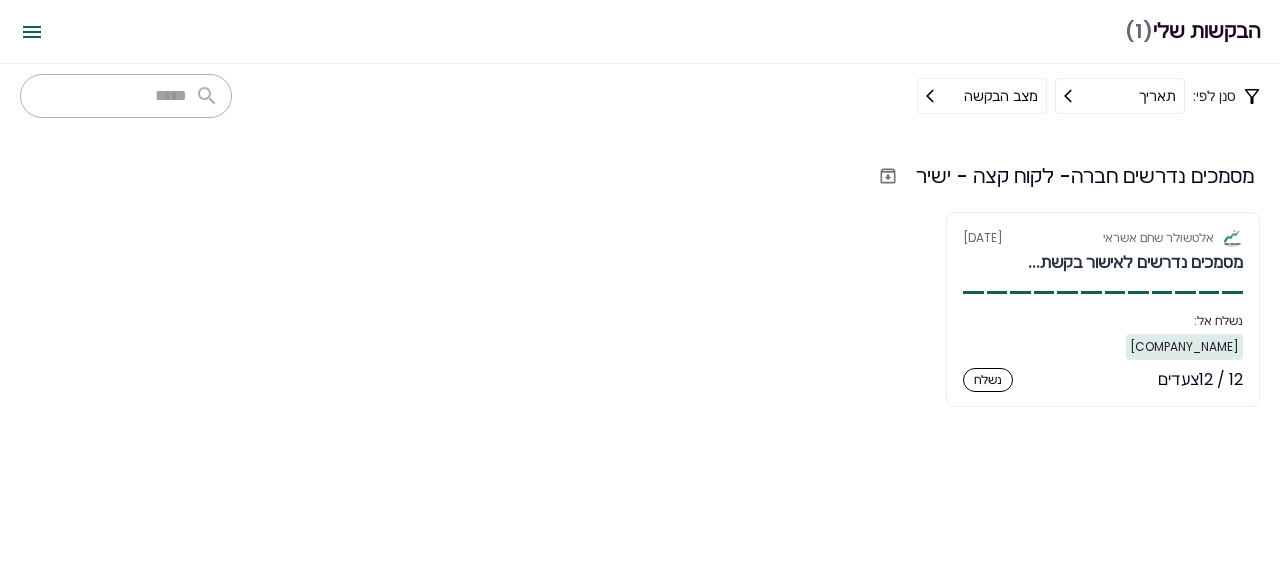 click on "מצב הבקשה" at bounding box center [982, 96] 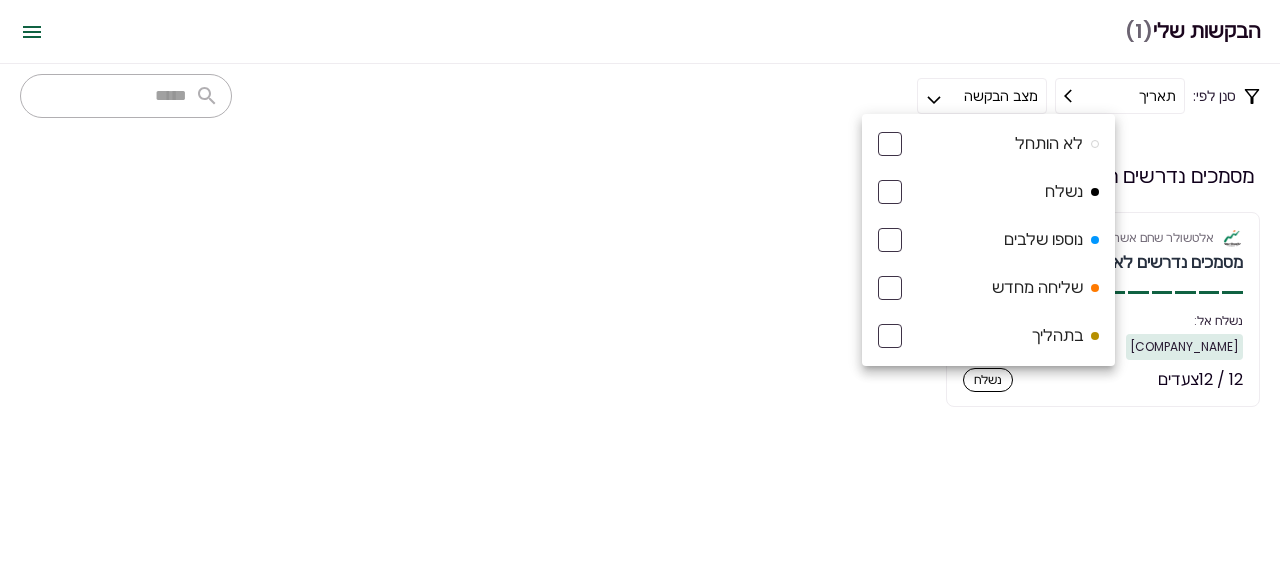 click on "נשלח" at bounding box center (988, 192) 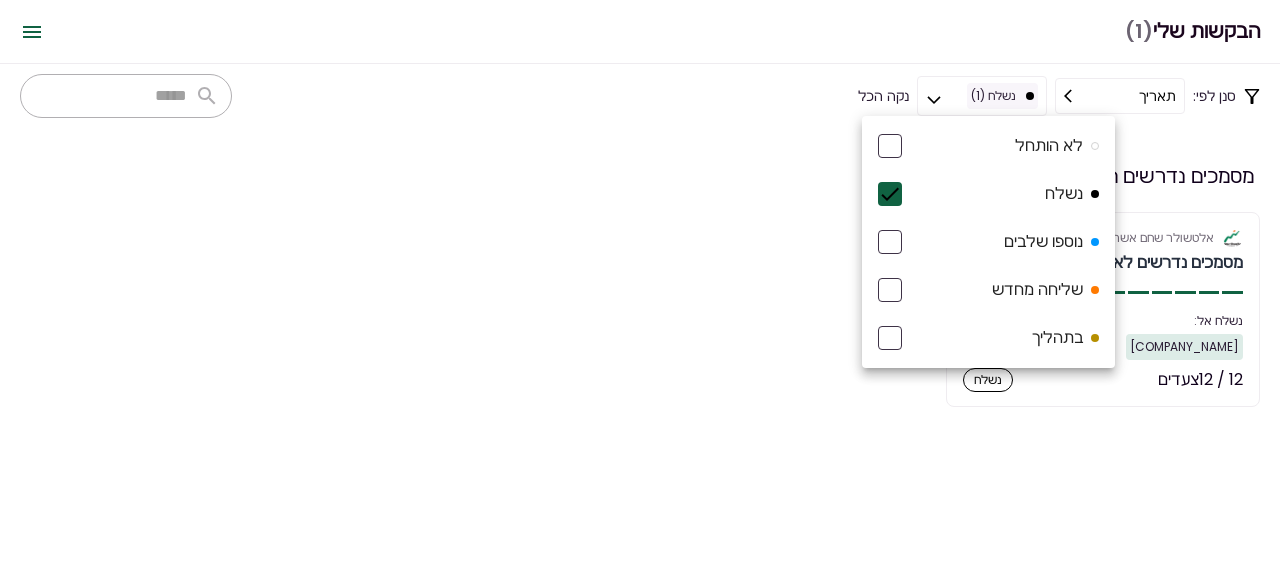click at bounding box center (640, 293) 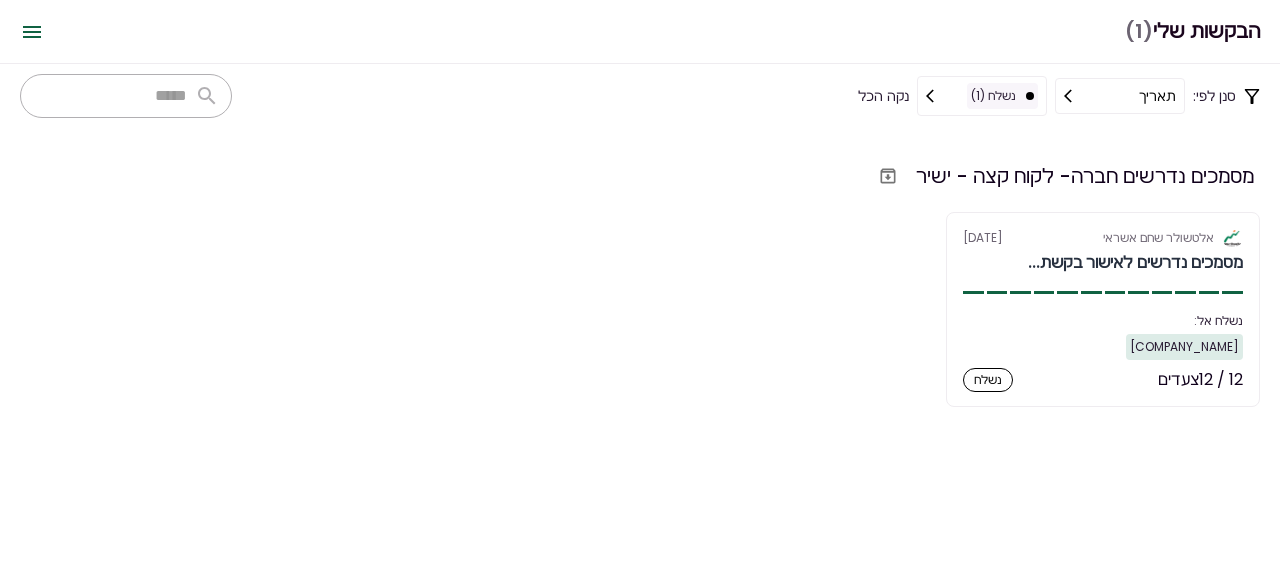 click on "נשלח (1)" at bounding box center [982, 96] 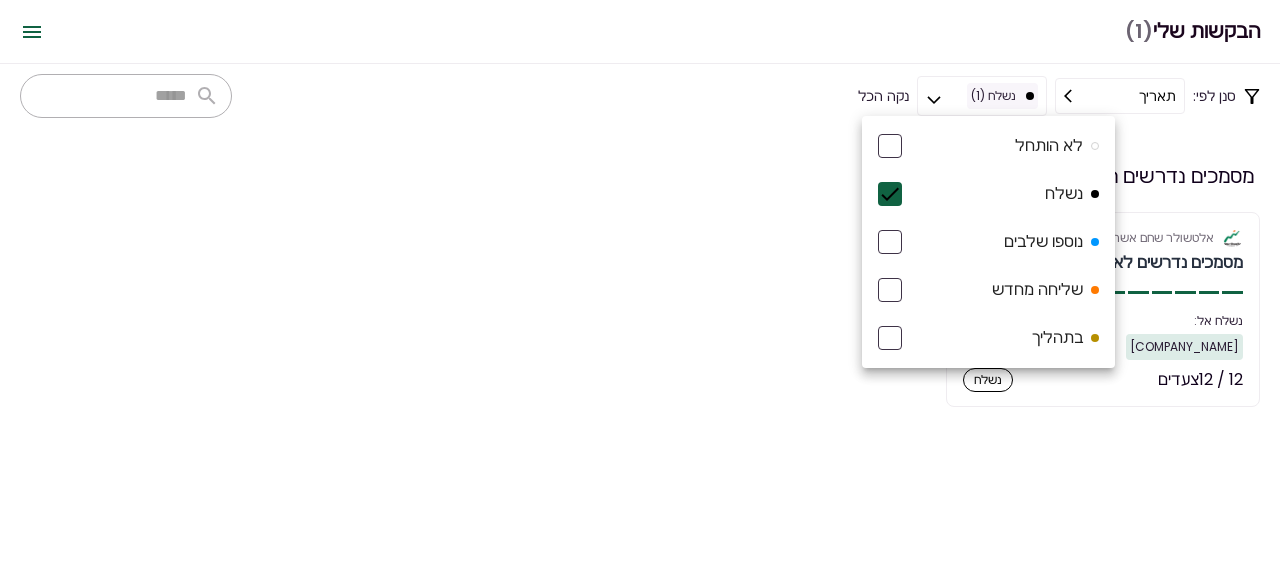 click on "נשלח" at bounding box center [988, 194] 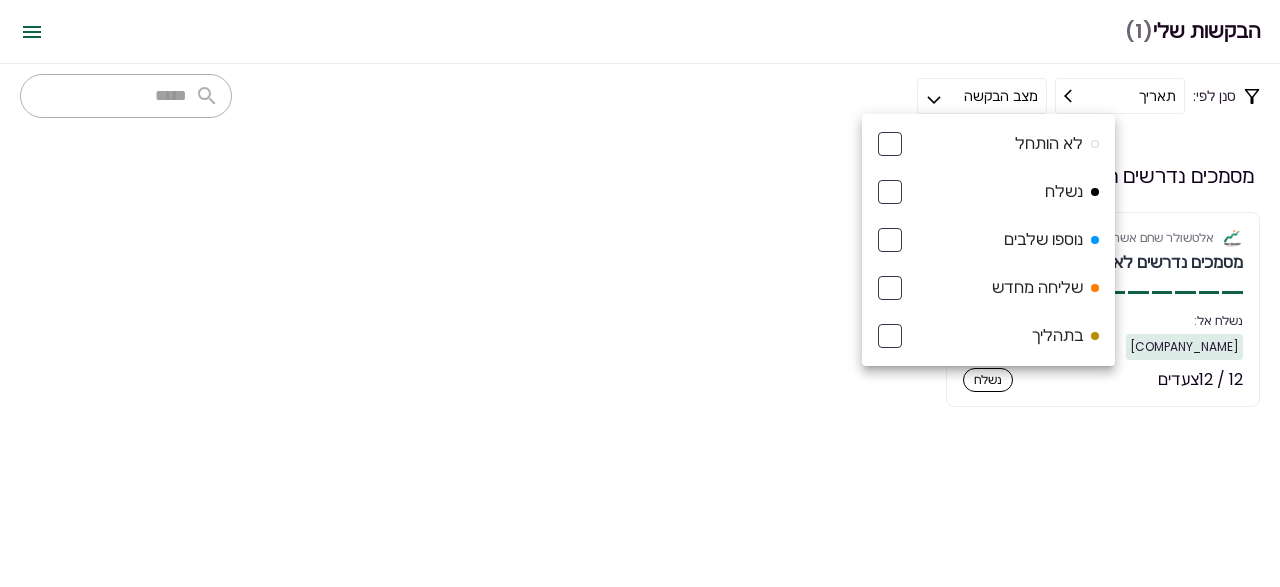 click at bounding box center (640, 293) 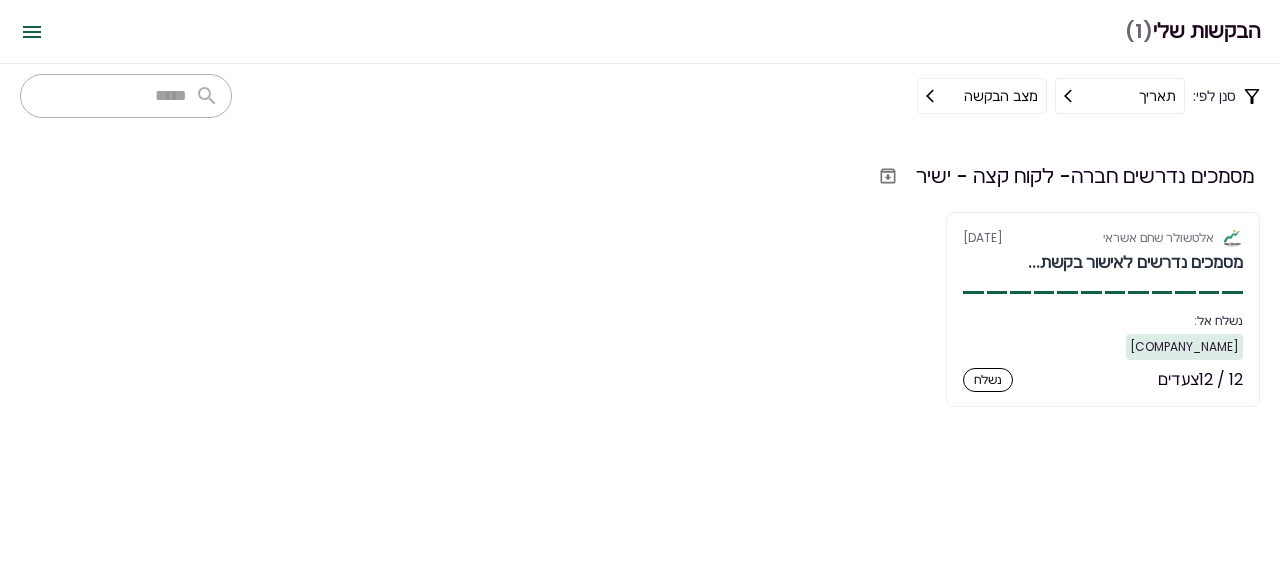 click on "סנן לפי: תאריך מצב הבקשה" at bounding box center (640, 96) 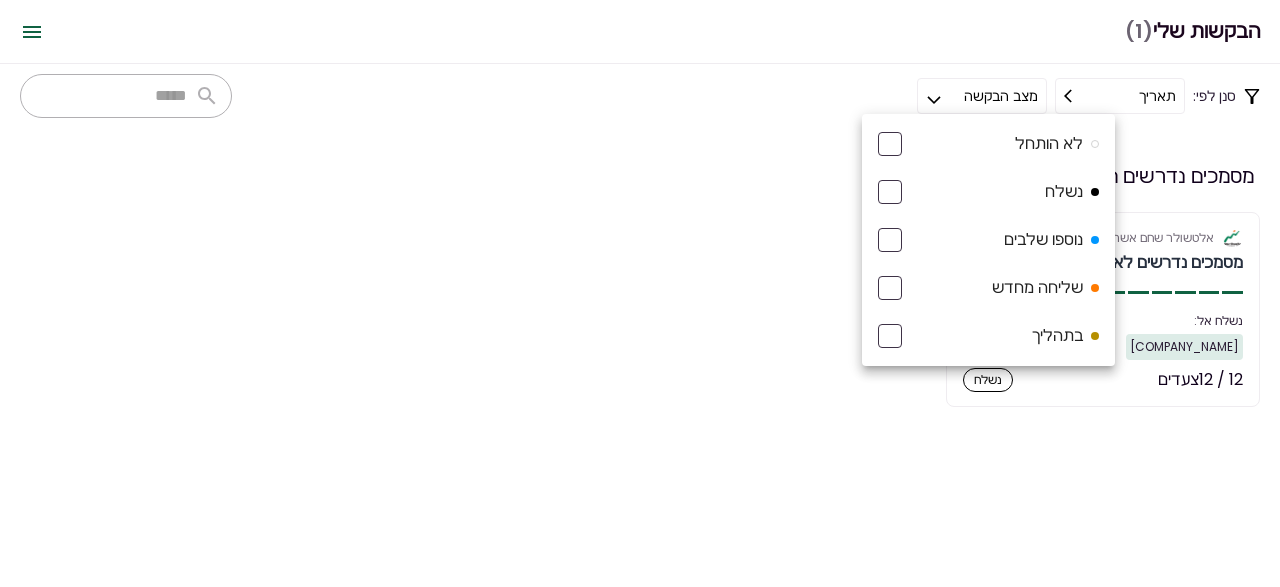 click on "בתהליך" at bounding box center (988, 336) 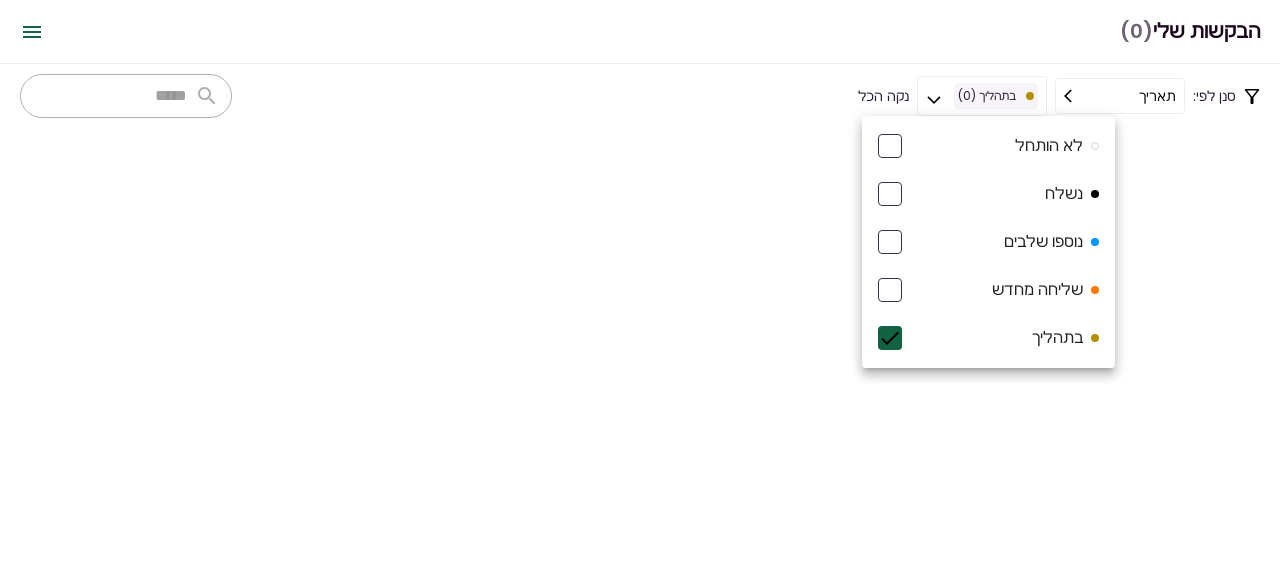 click on "בתהליך" at bounding box center [988, 338] 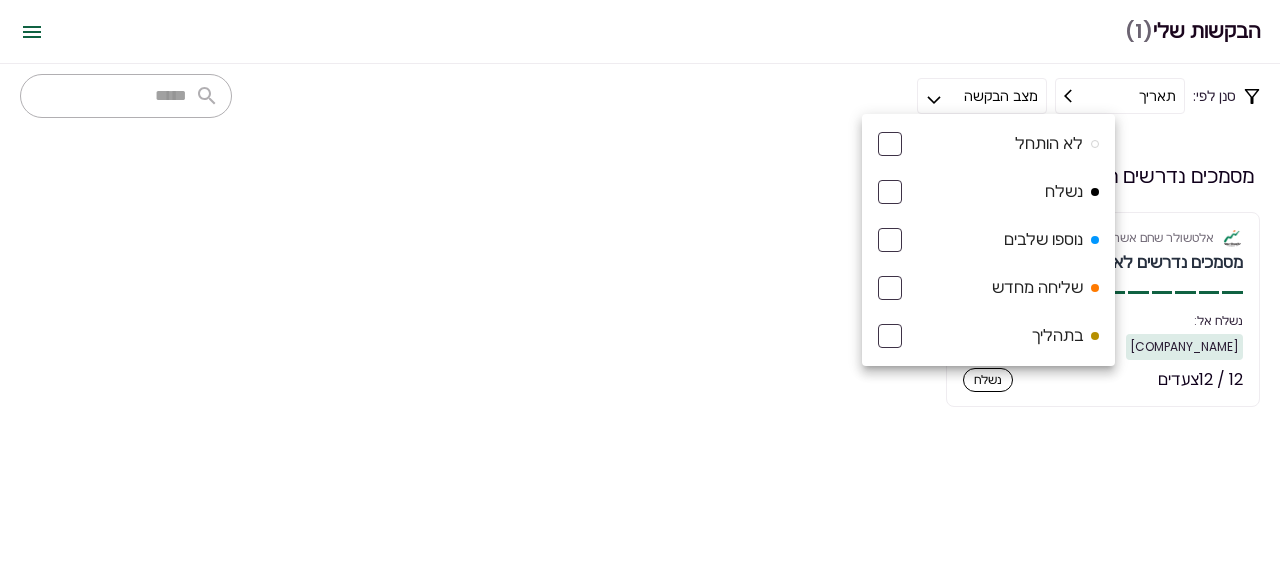 click on "שליחה מחדש" at bounding box center (988, 288) 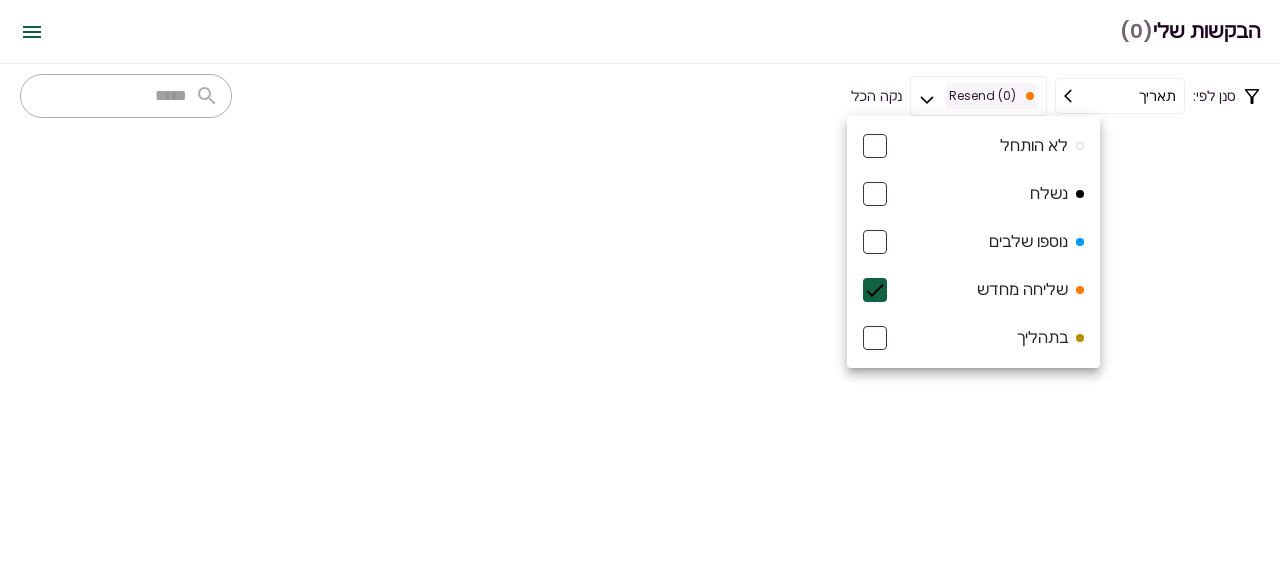 click on "שליחה מחדש" at bounding box center [973, 290] 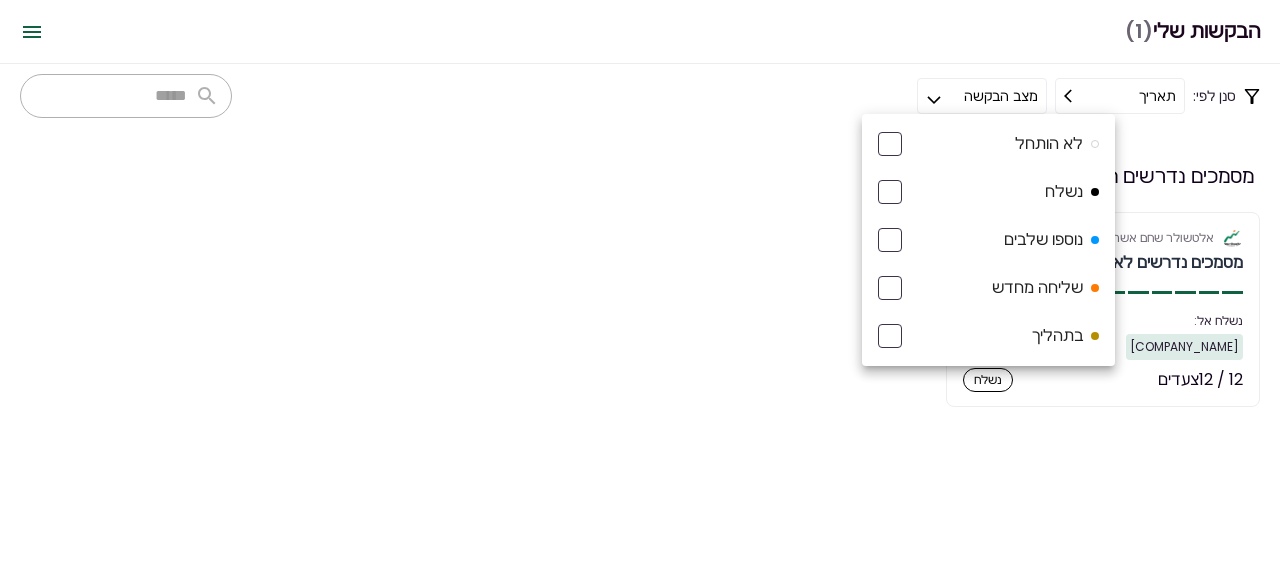 click on "נוספו שלבים" at bounding box center [988, 240] 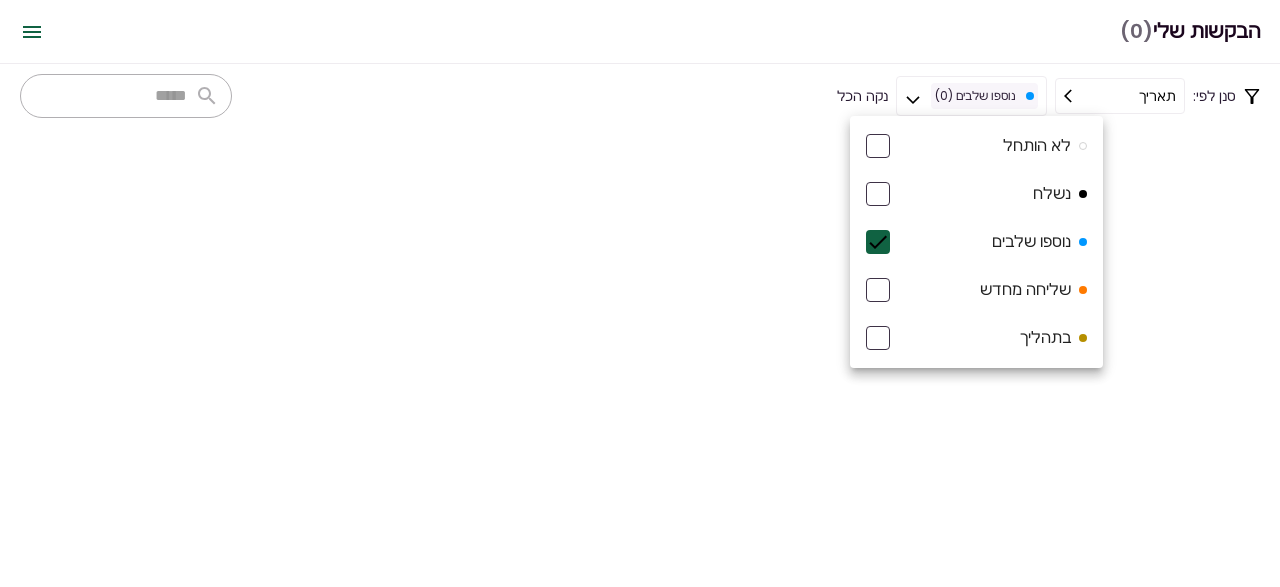 click on "נוספו שלבים" at bounding box center [976, 242] 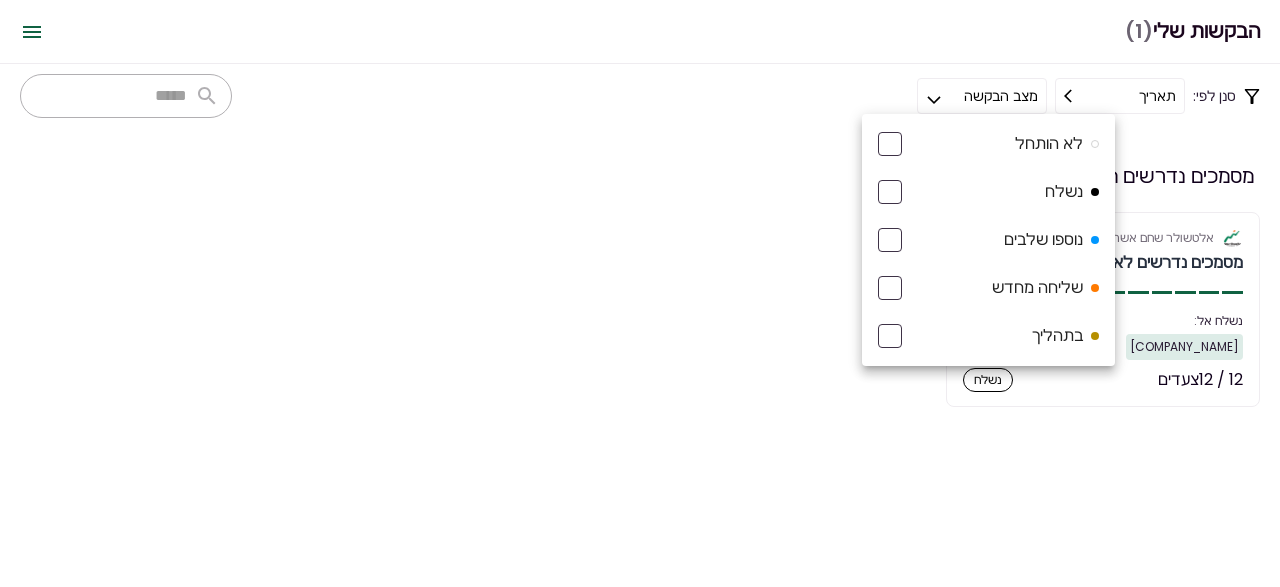 click on "נשלח" at bounding box center [988, 192] 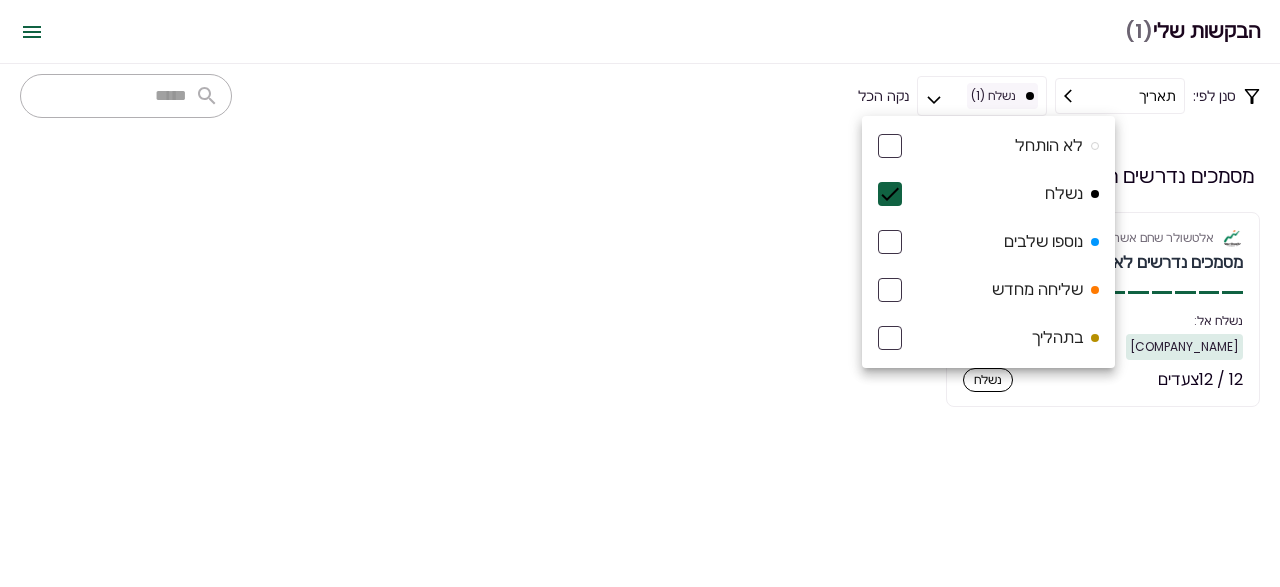click on "נשלח" at bounding box center [988, 194] 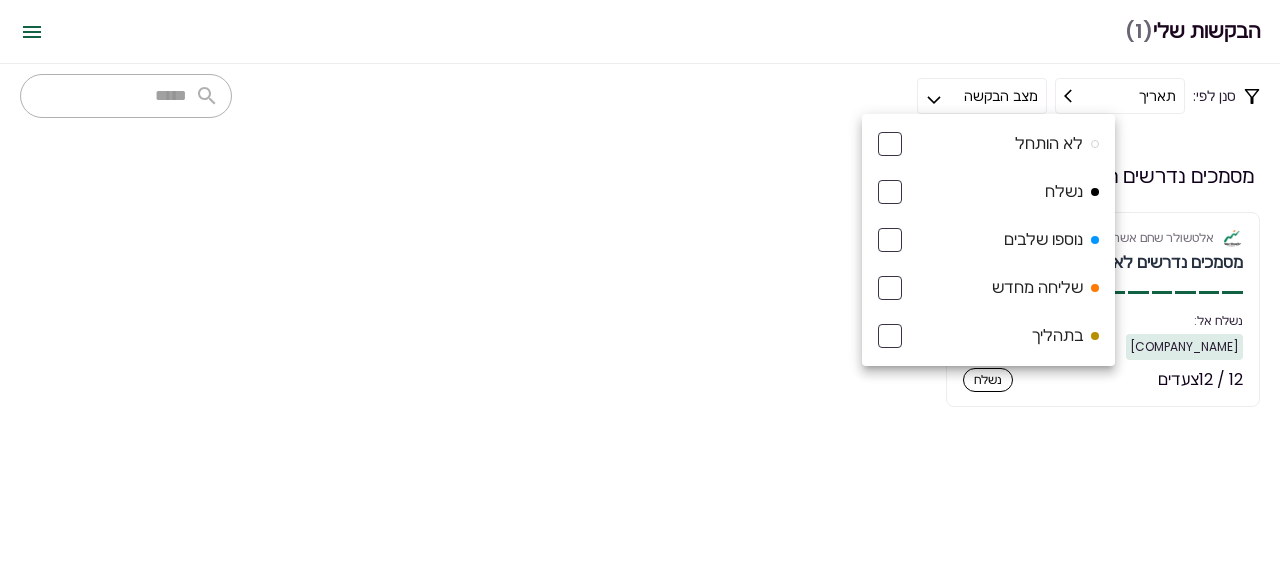 click at bounding box center (640, 293) 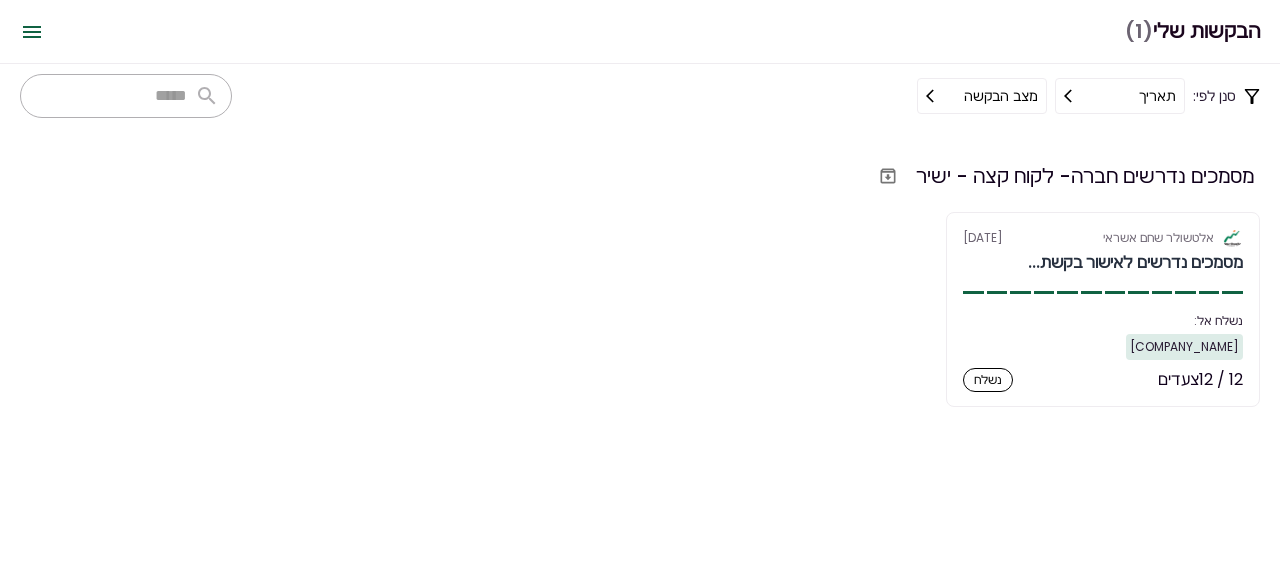 click on "אלטשולר שחם אשראי 5 Aug מסמכים נדרשים לאישור בקשת... נשלח אל: [PERSON] 12 / 12  צעדים נשלח 12   צעדים נדרשים מאזן מבוקר 2023 (נדרש לקבלת אור ירוק) קובץ 1 מאזן בוחן אחרון (נדרש לקבלת אור ירוק) קובץ 1 דפי חשבון (נדרש לקבלת אור ירוק) קובץ 1 נסח מפורט מרשם החברות קובץ 1 תעודת התאגדות קובץ 1 דו"ח מע"מ (ESNA) קובץ 1 דו"ח ביטוח לאומי עובדים (טופס 102) קובץ 1 ריכוז יתרות קובץ 1 פירוט הלוואות חוץ בנקאיות קובץ 1 פירוט הלוואות בנקאיות קובץ 1 דוח עושר אישי קובץ 1 תעודות זהות של בעלי החברה קובץ 1" at bounding box center [640, 309] 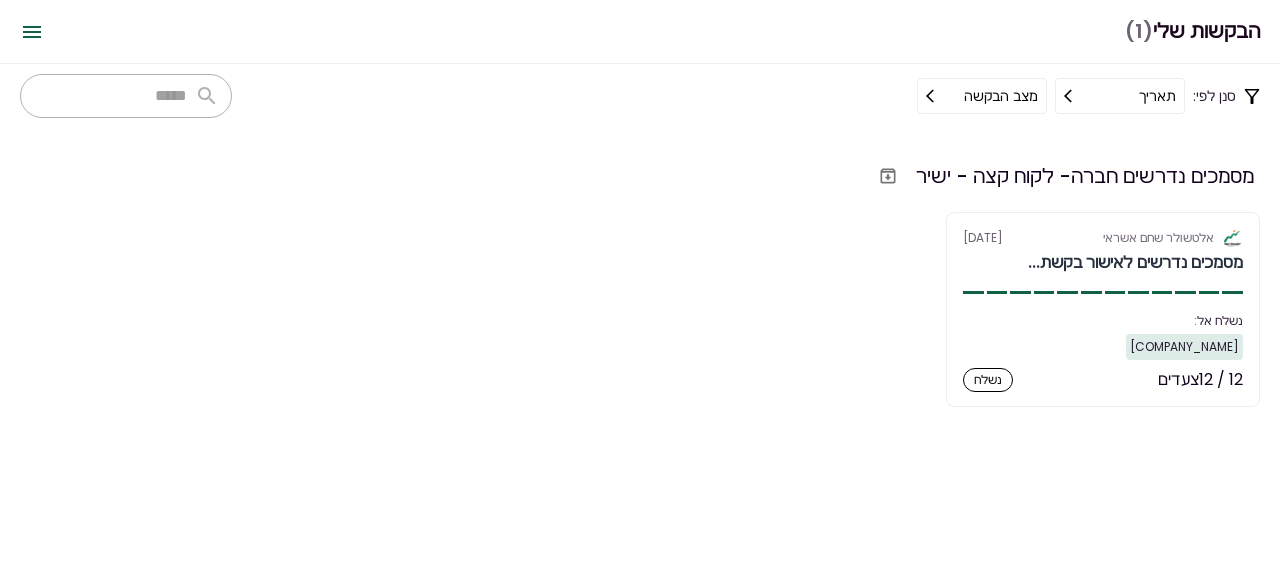 click at bounding box center (32, 32) 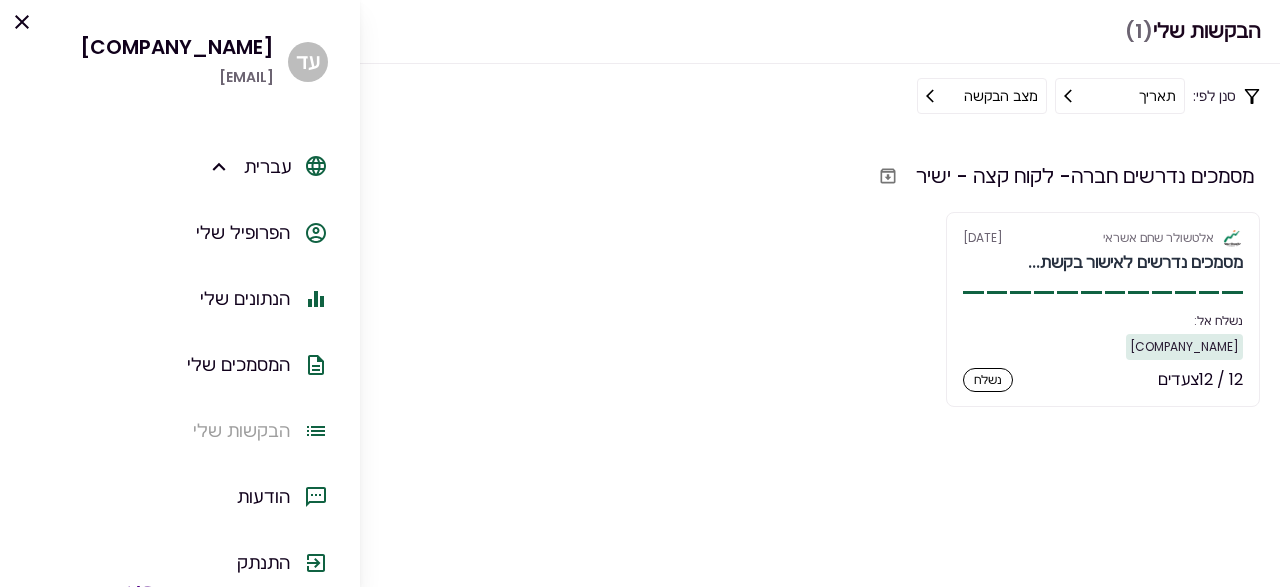 click on "המסמכים שלי" at bounding box center [238, 365] 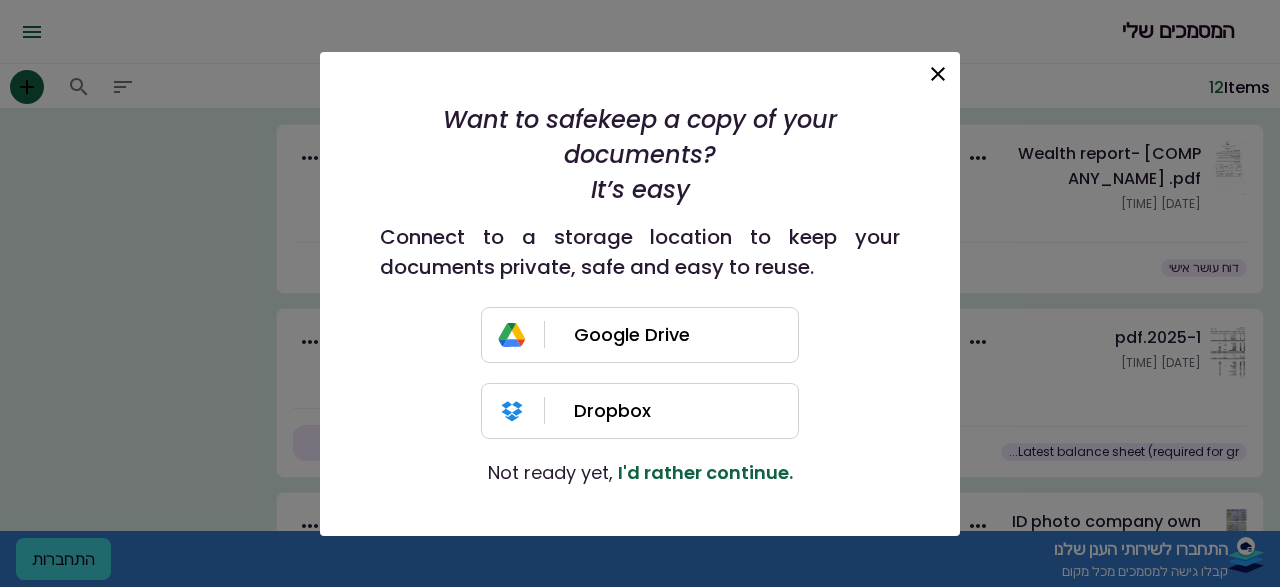 click at bounding box center [938, 77] 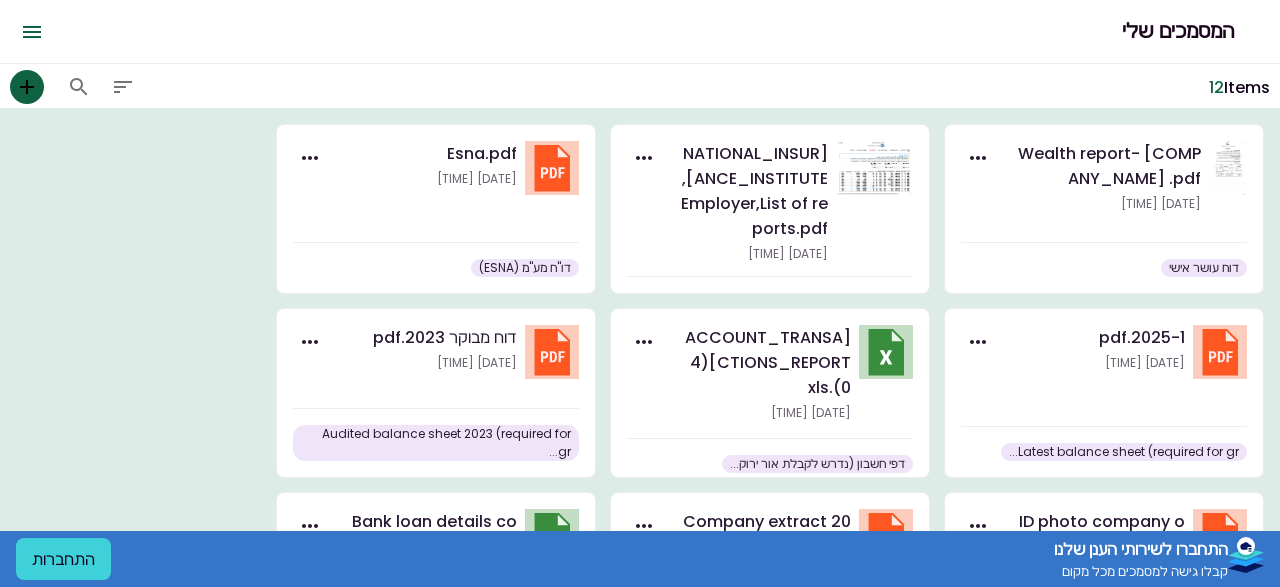 scroll, scrollTop: 396, scrollLeft: 0, axis: vertical 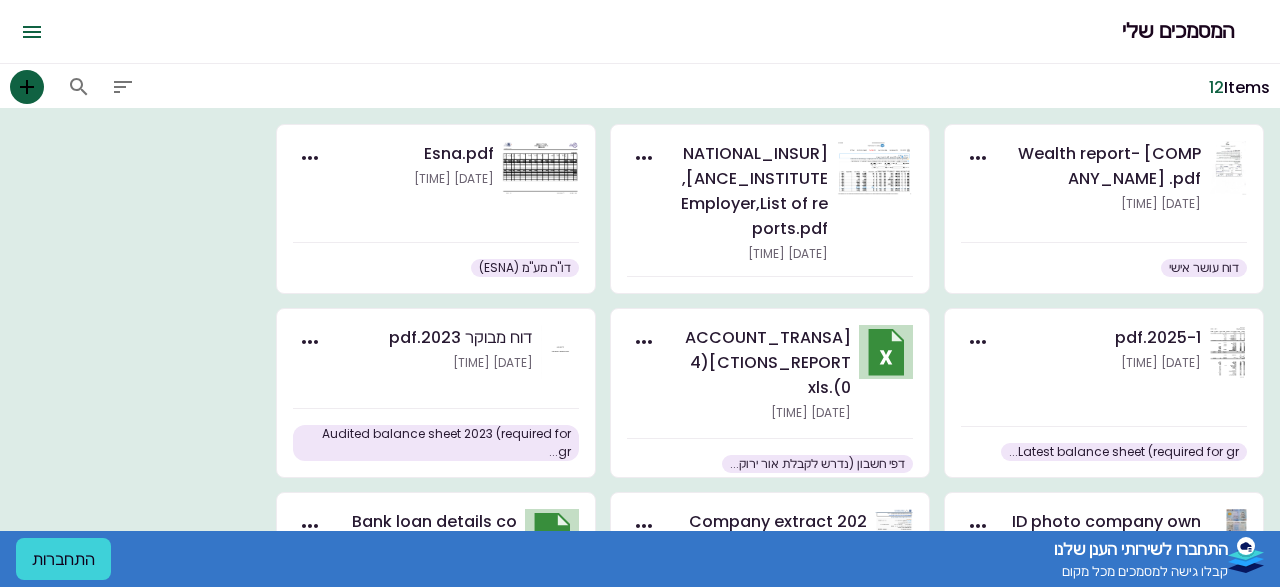 drag, startPoint x: 766, startPoint y: 383, endPoint x: 795, endPoint y: 211, distance: 174.42764 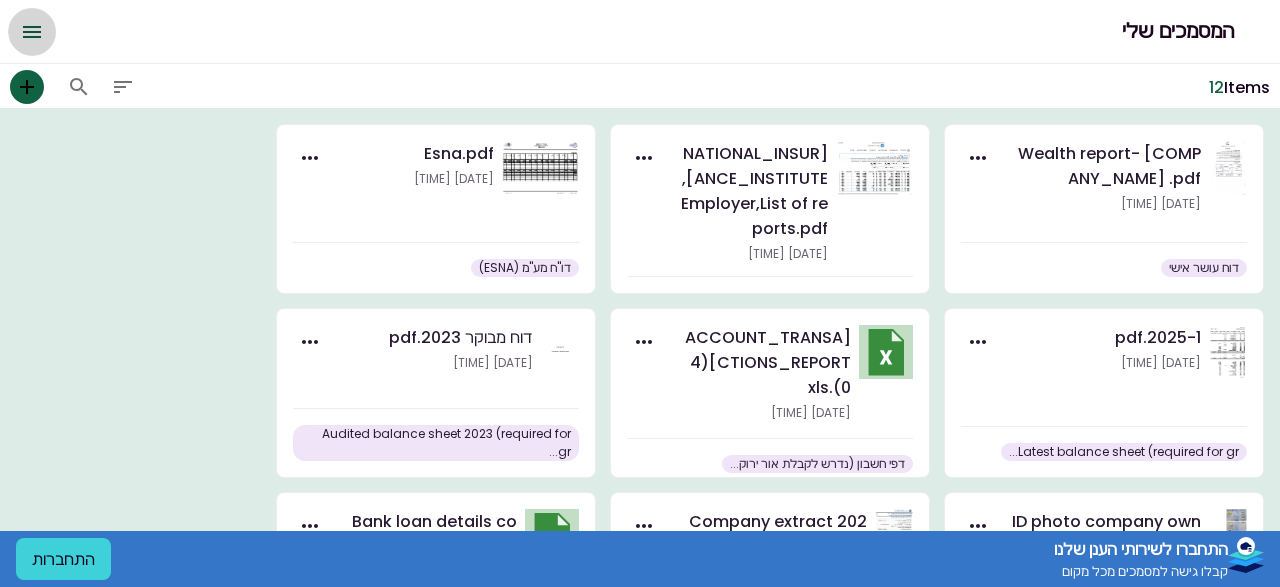 click 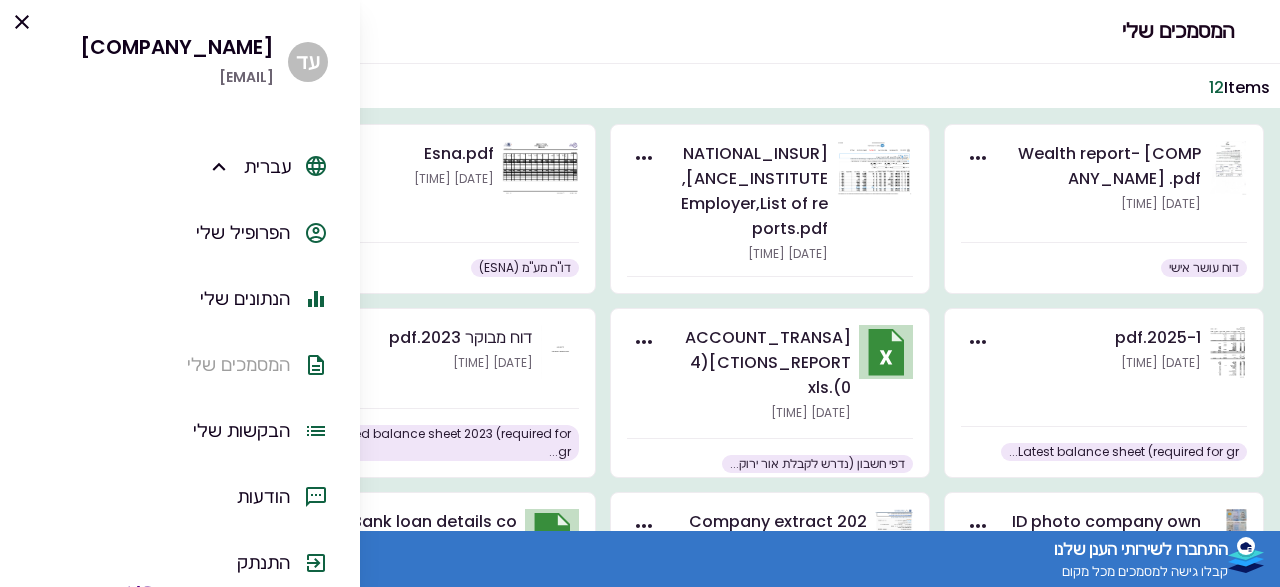 click on "הנתונים שלי" at bounding box center (245, 299) 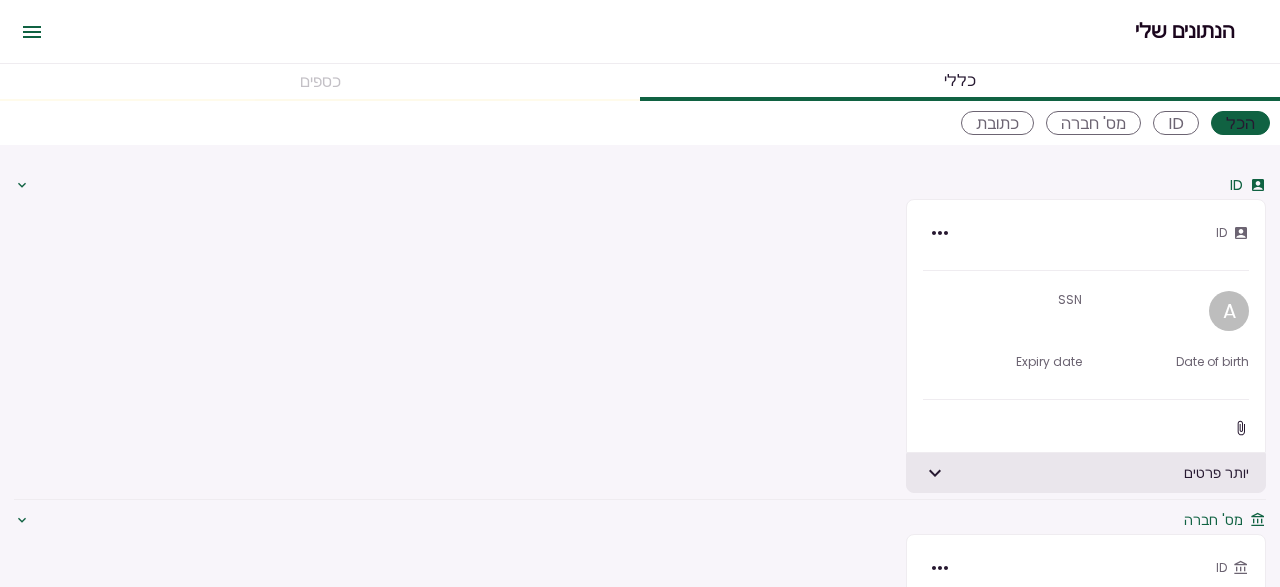 click on "Date of birth" at bounding box center (1169, 362) 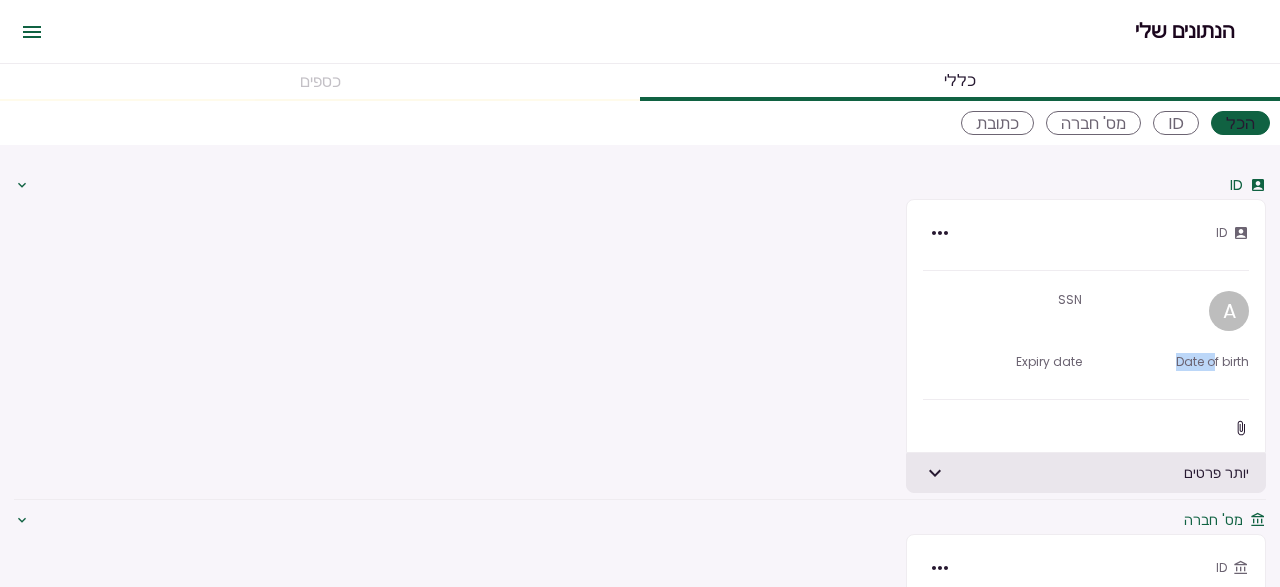 click on "Date of birth" at bounding box center [1169, 362] 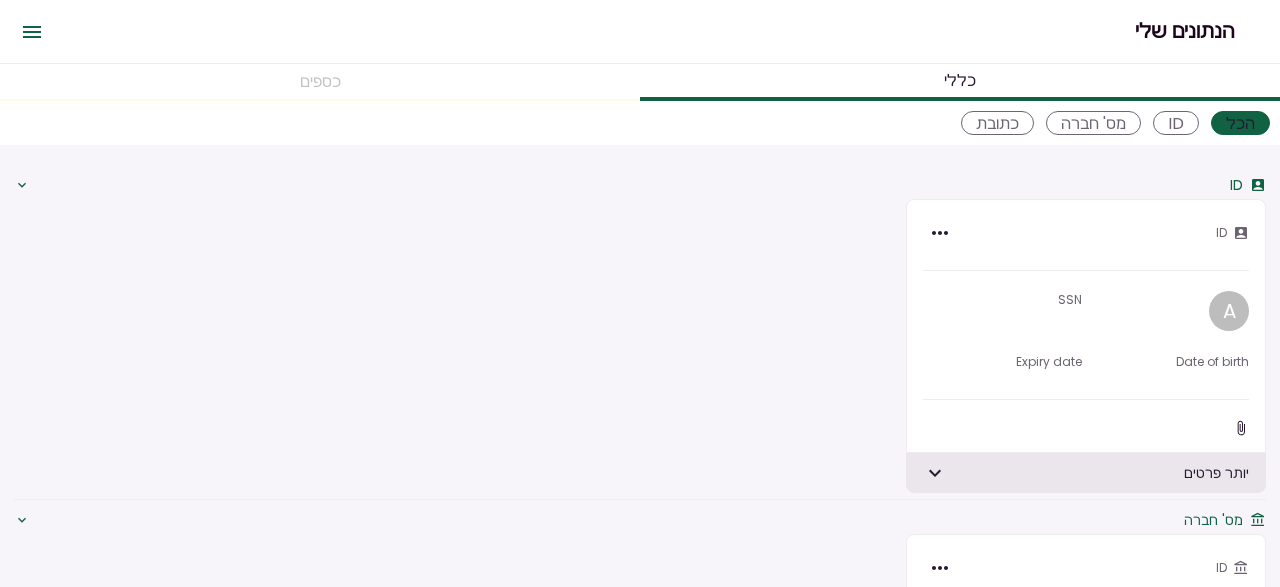 drag, startPoint x: 1221, startPoint y: 359, endPoint x: 1121, endPoint y: 227, distance: 165.60193 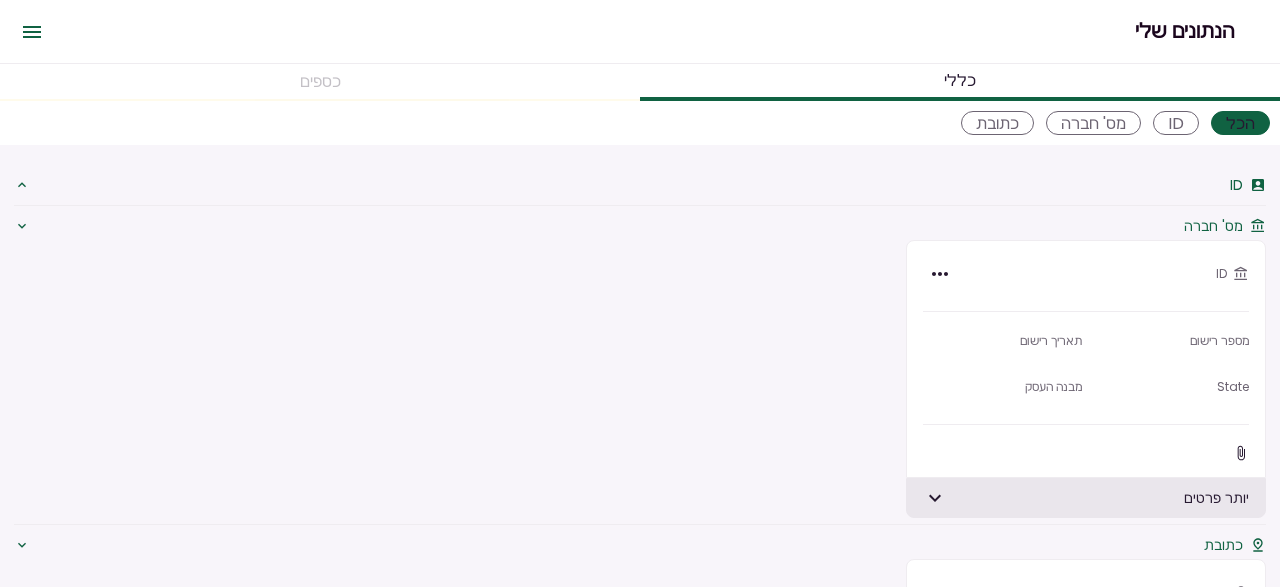 click at bounding box center (940, 274) 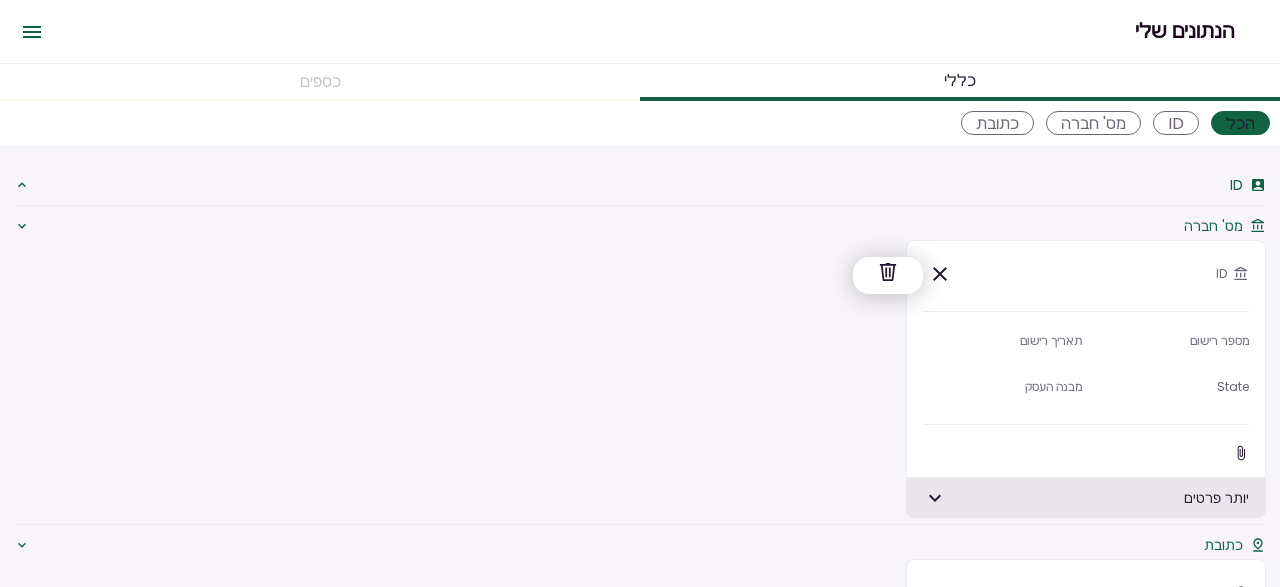 click on "ID" at bounding box center (640, 185) 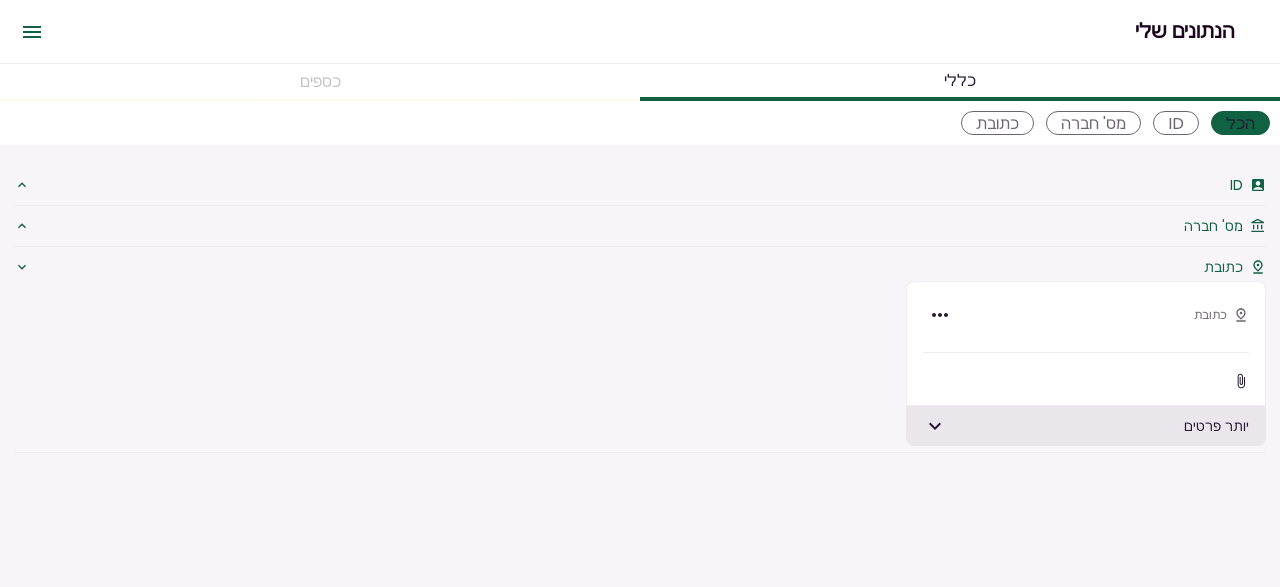 click on "מס' חברה" at bounding box center (1225, 226) 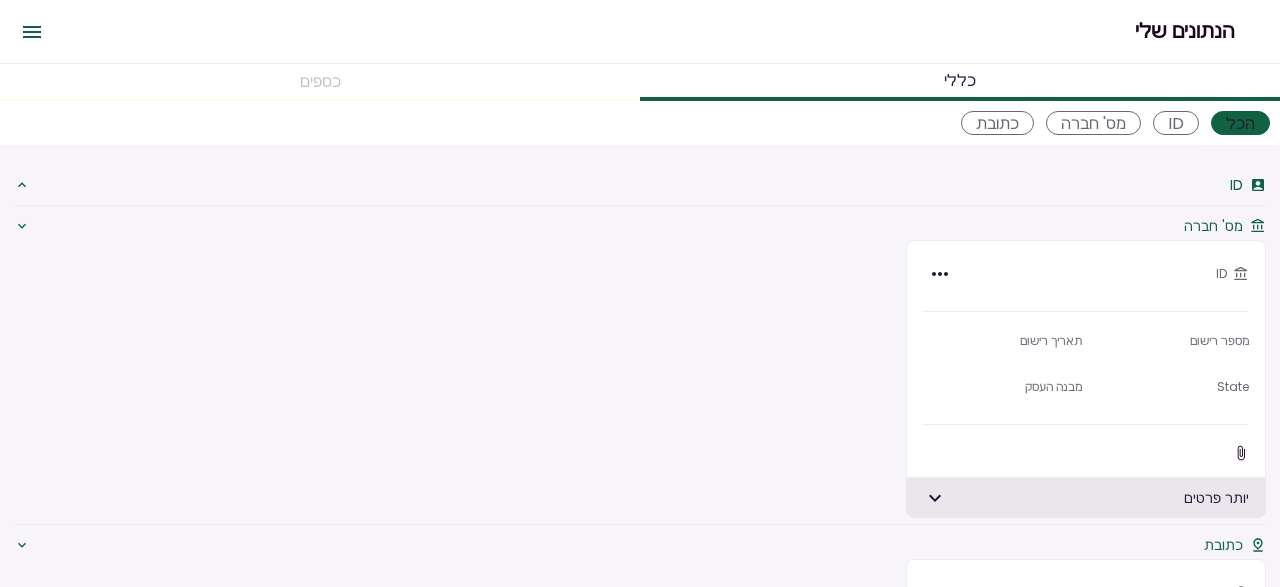 click on "ID" at bounding box center (1086, 274) 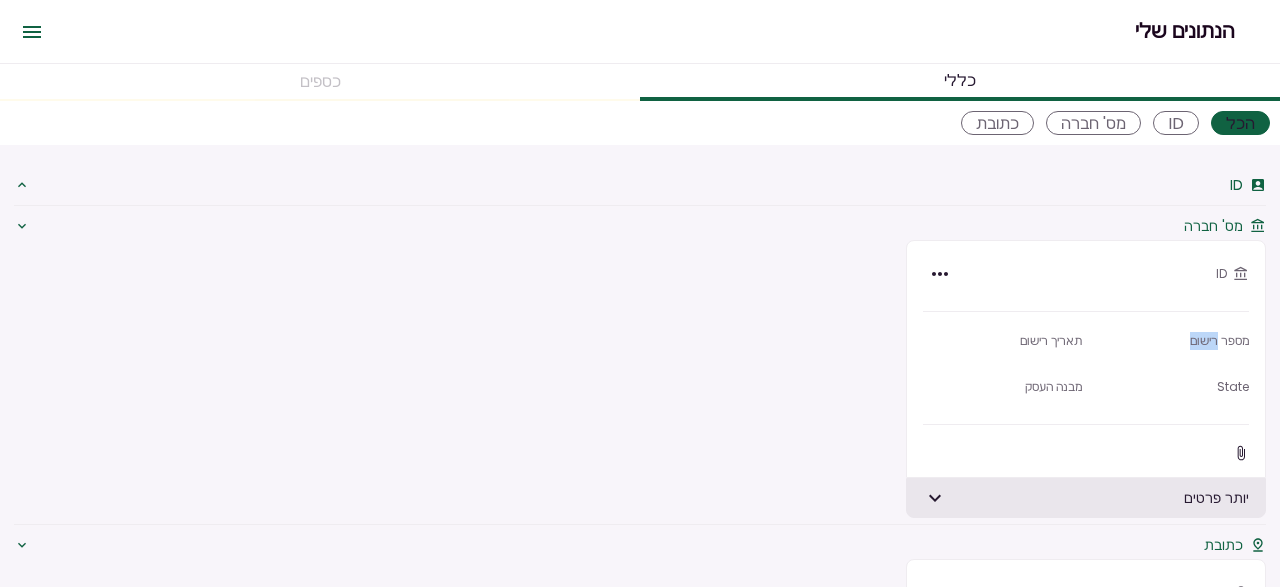 click on "מספר רישום" at bounding box center [1169, 341] 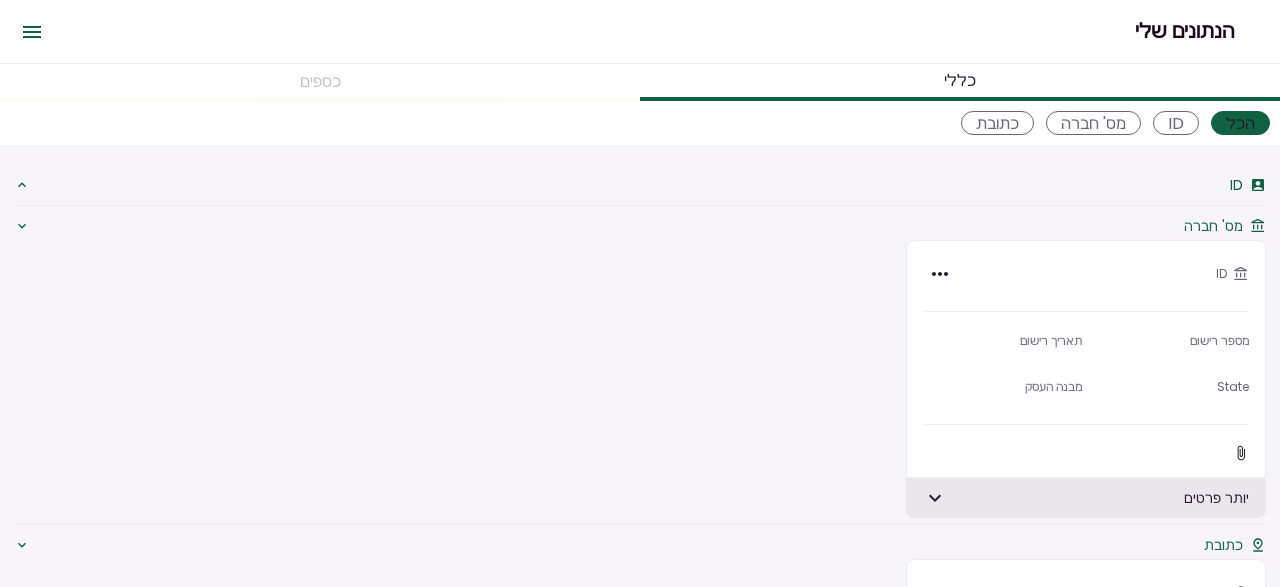 click on "ID" at bounding box center [1086, 274] 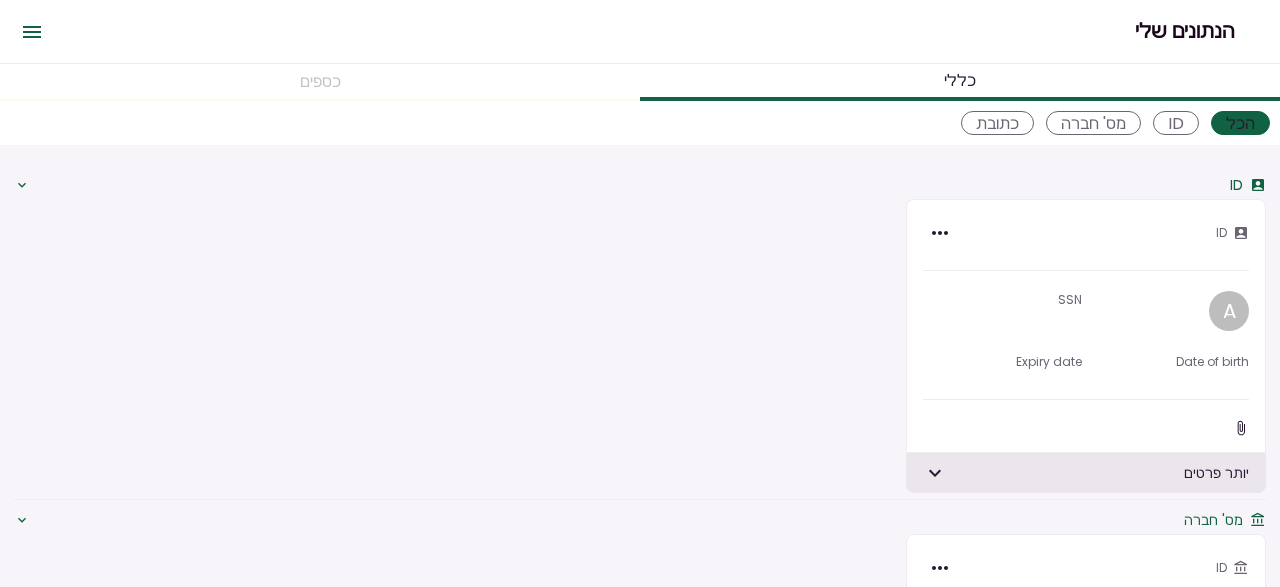 click on "ID" at bounding box center (1176, 123) 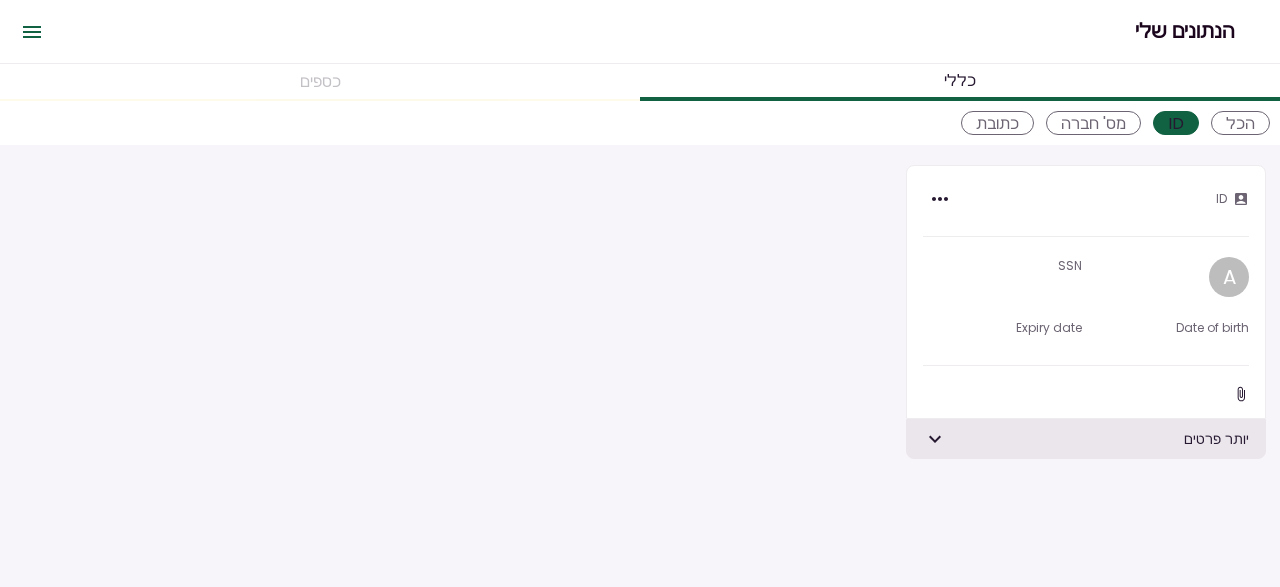 click on "הכל" at bounding box center (1240, 123) 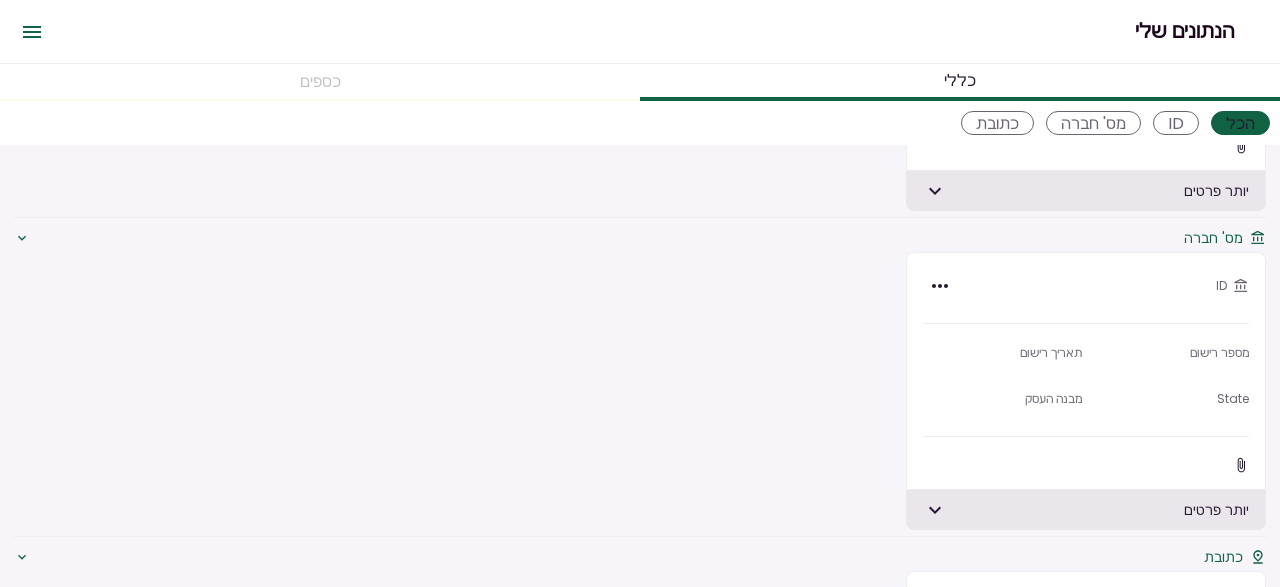 scroll, scrollTop: 0, scrollLeft: 0, axis: both 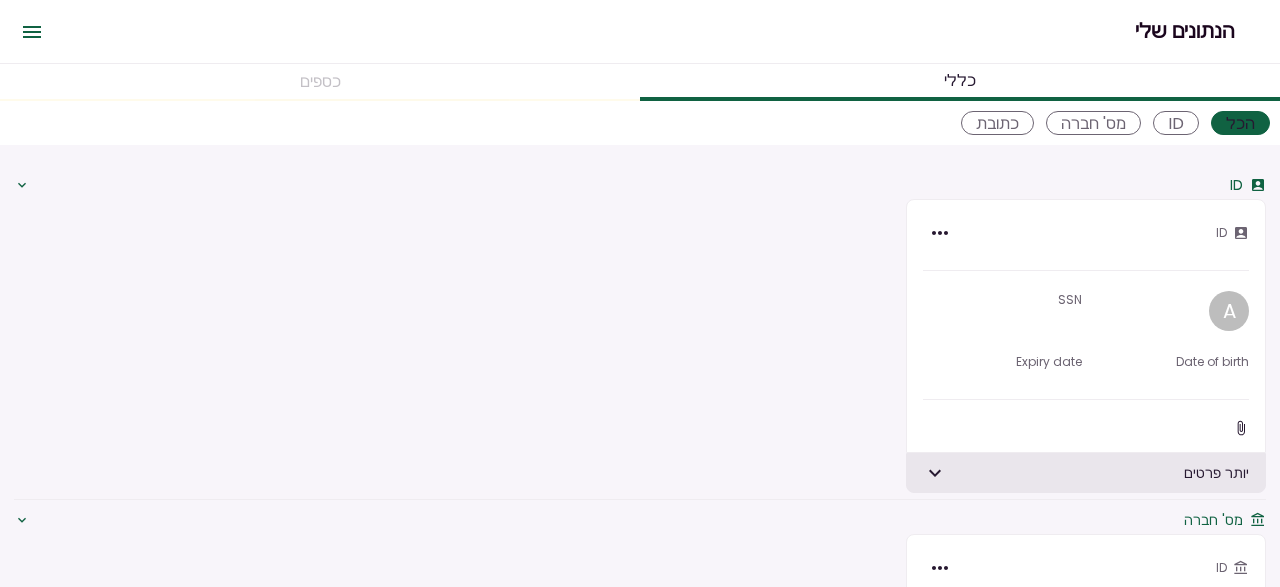 drag, startPoint x: 549, startPoint y: 417, endPoint x: 556, endPoint y: 107, distance: 310.079 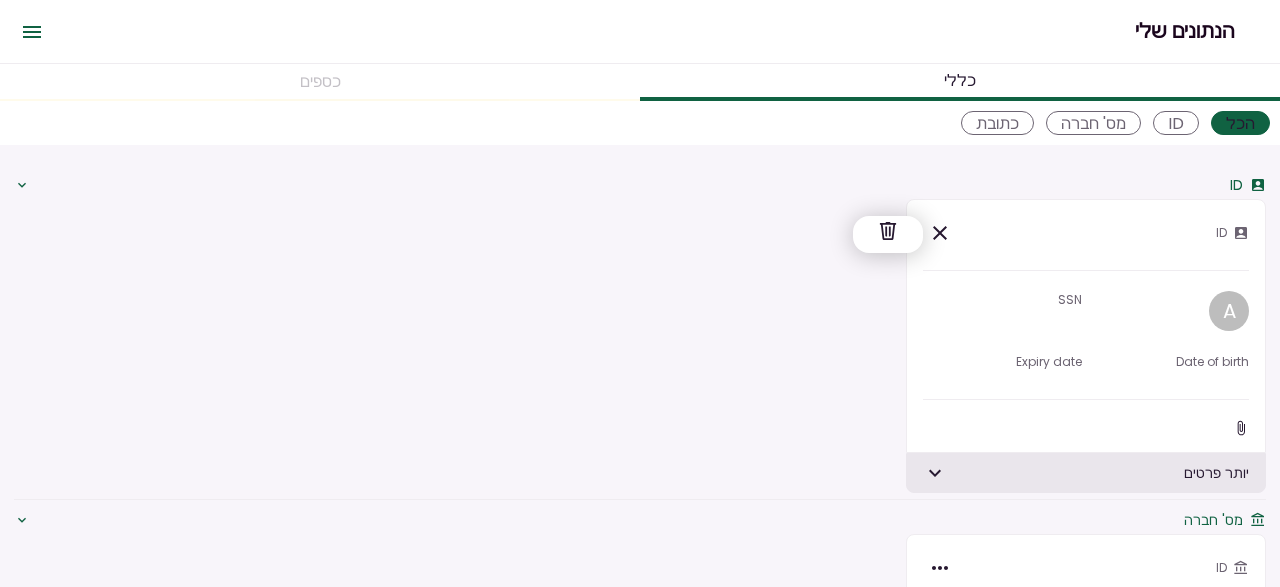 click 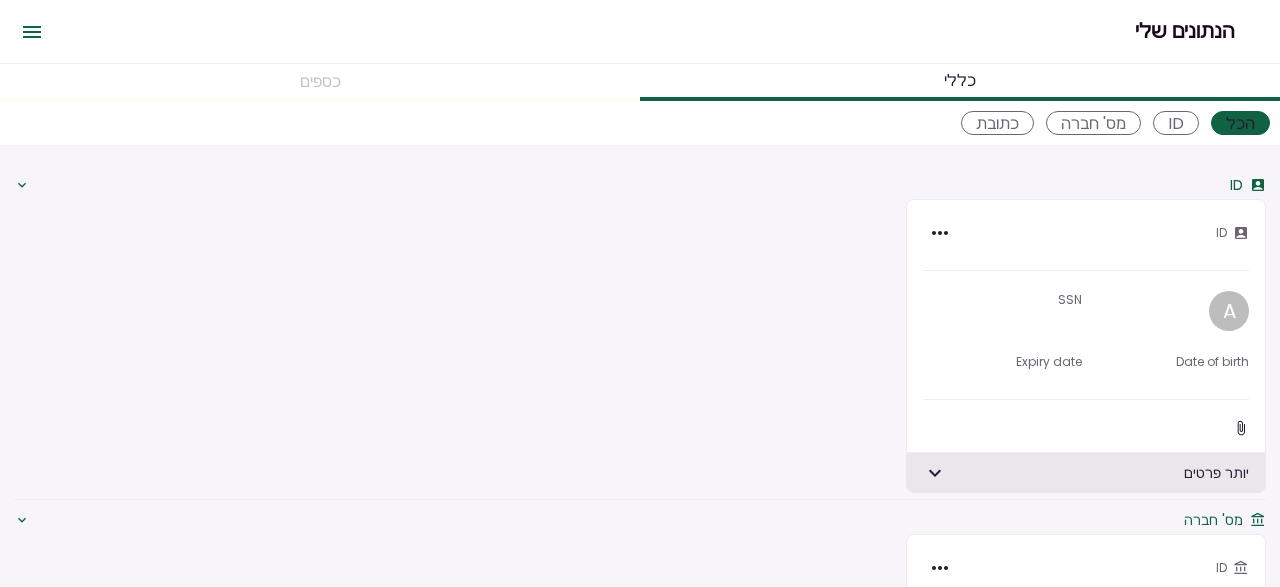 click at bounding box center [32, 32] 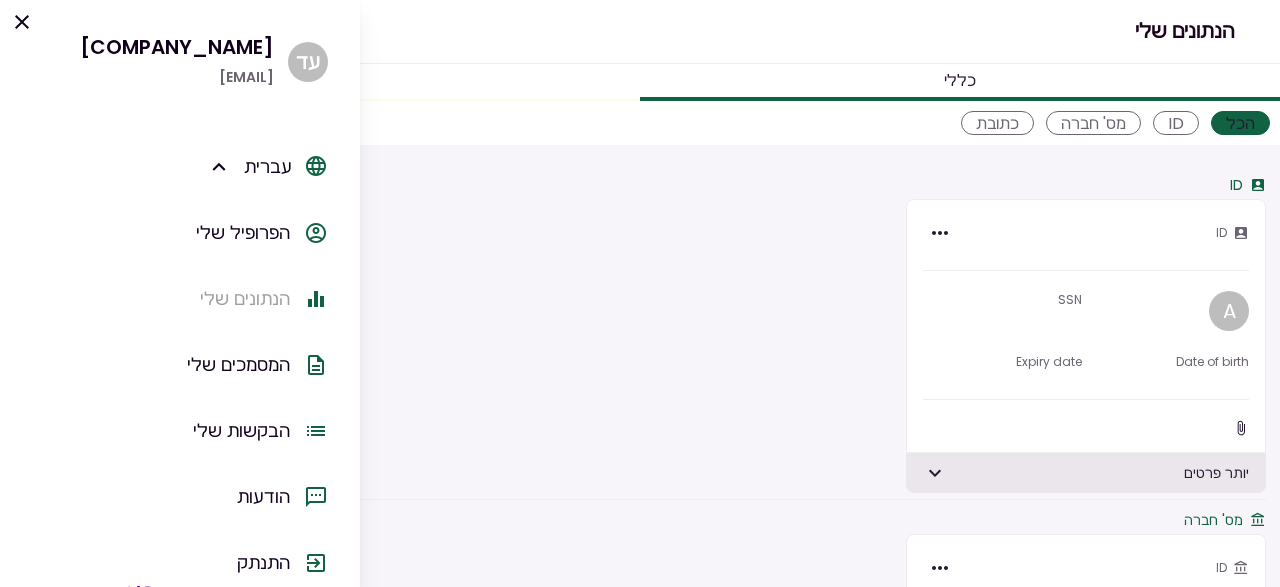 click on "הבקשות שלי" at bounding box center [241, 431] 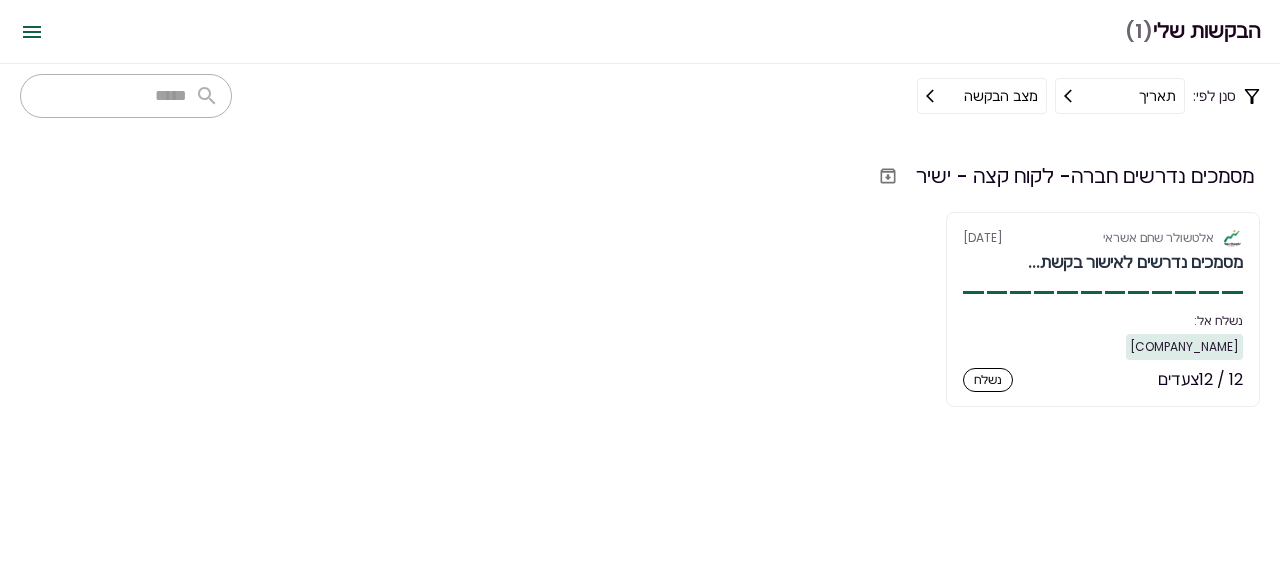 click on "מסמכים נדרשים חברה- לקוח קצה - ישיר" at bounding box center (1085, 176) 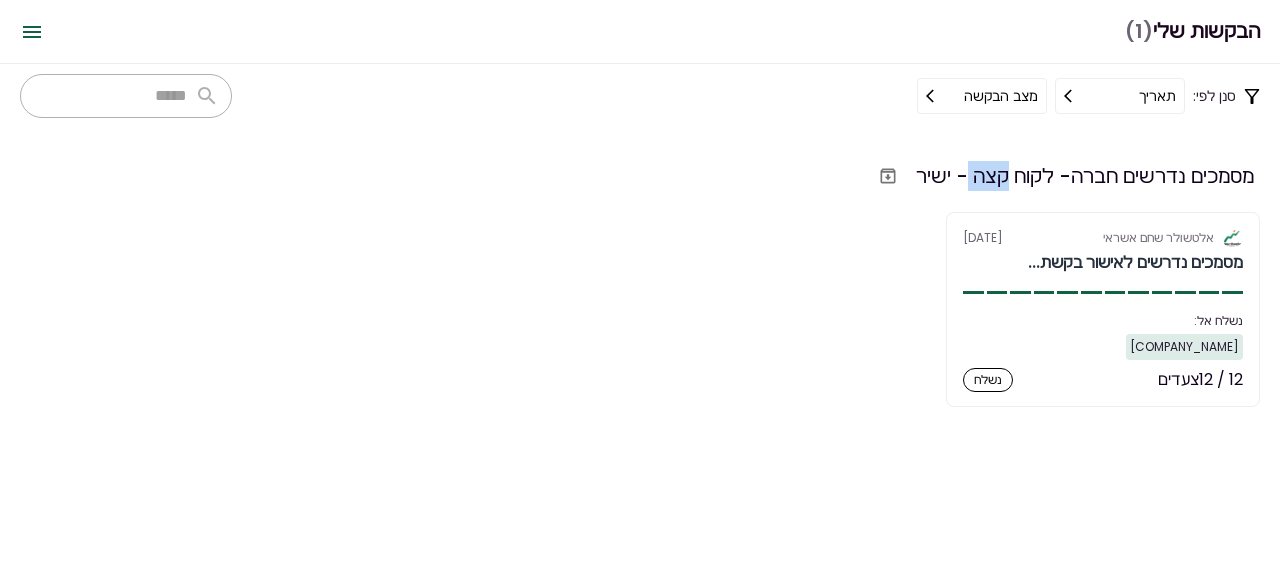 click on "מסמכים נדרשים חברה- לקוח קצה - ישיר" at bounding box center [1085, 176] 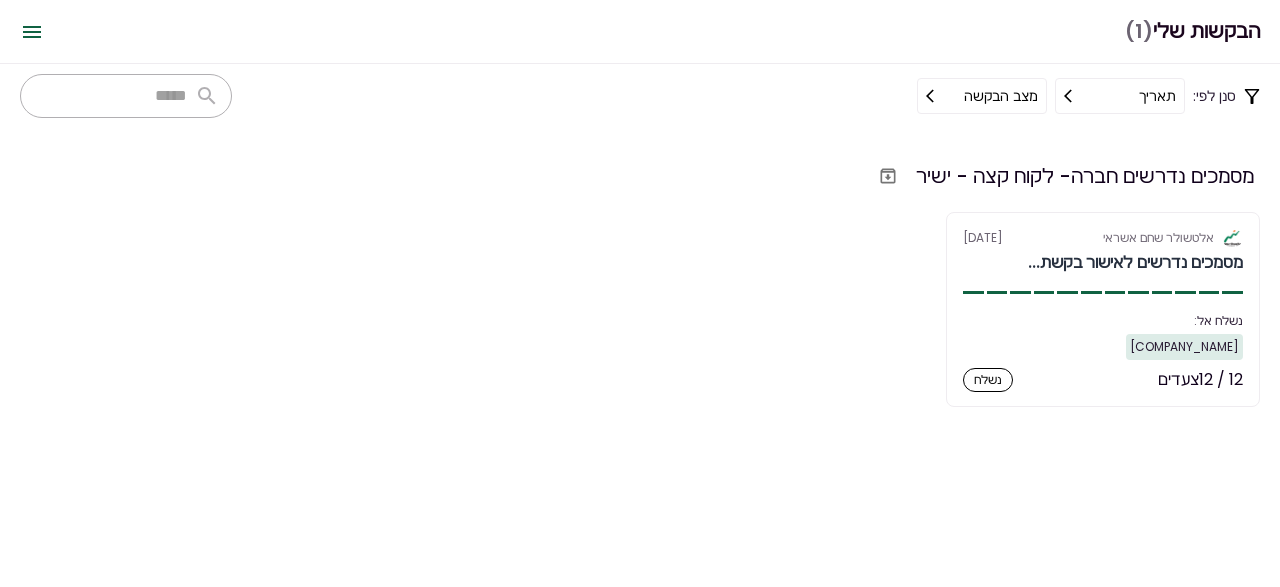 click on "מסמכים נדרשים חברה- לקוח קצה - ישיר" at bounding box center (1085, 176) 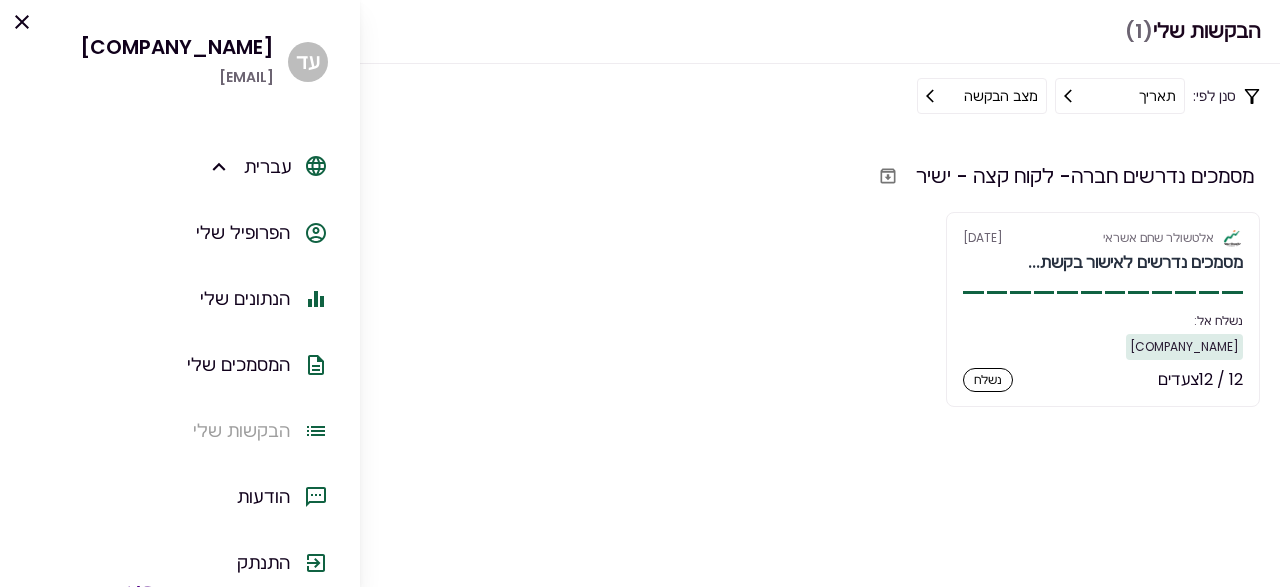 click on "הודעות" at bounding box center (263, 497) 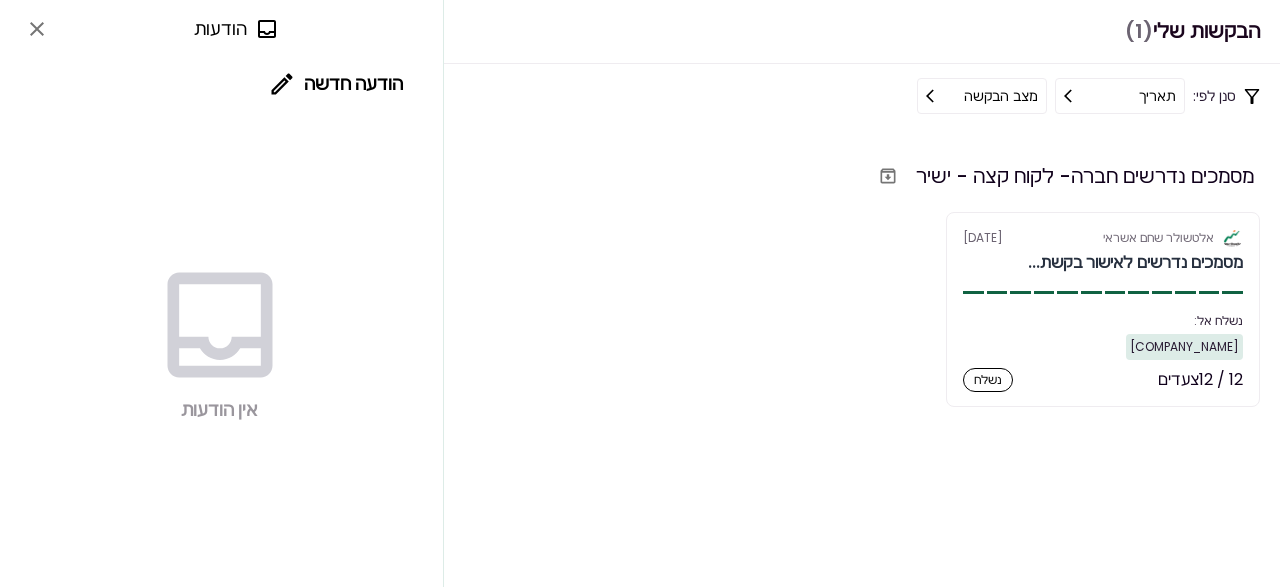 click 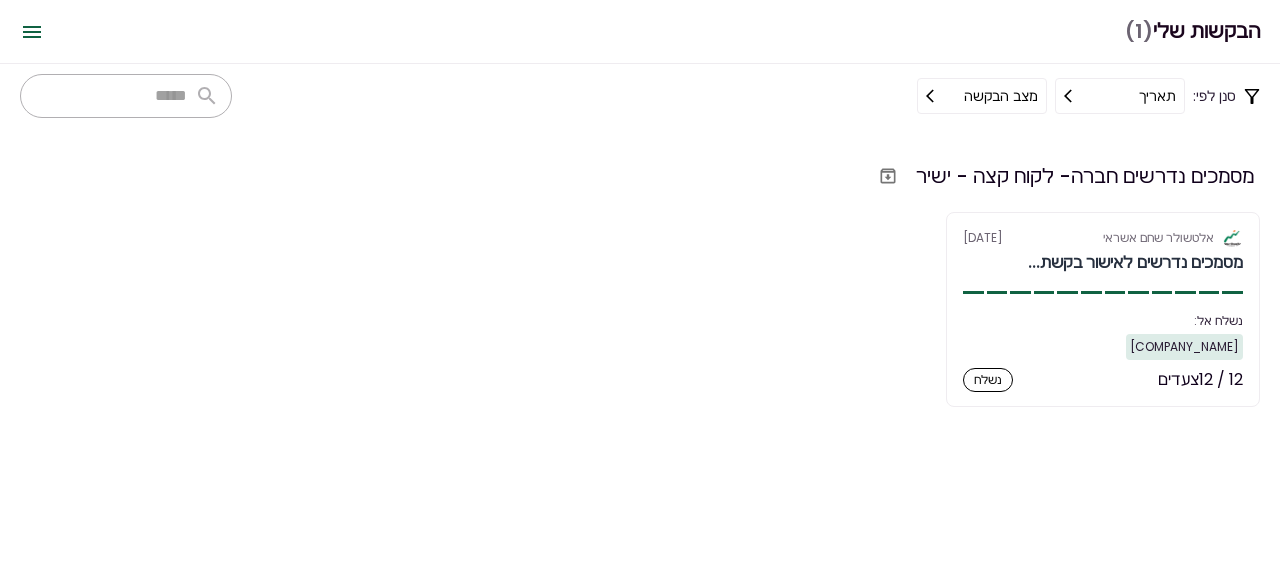 click on "סנן לפי: תאריך מצב הבקשה" at bounding box center (640, 96) 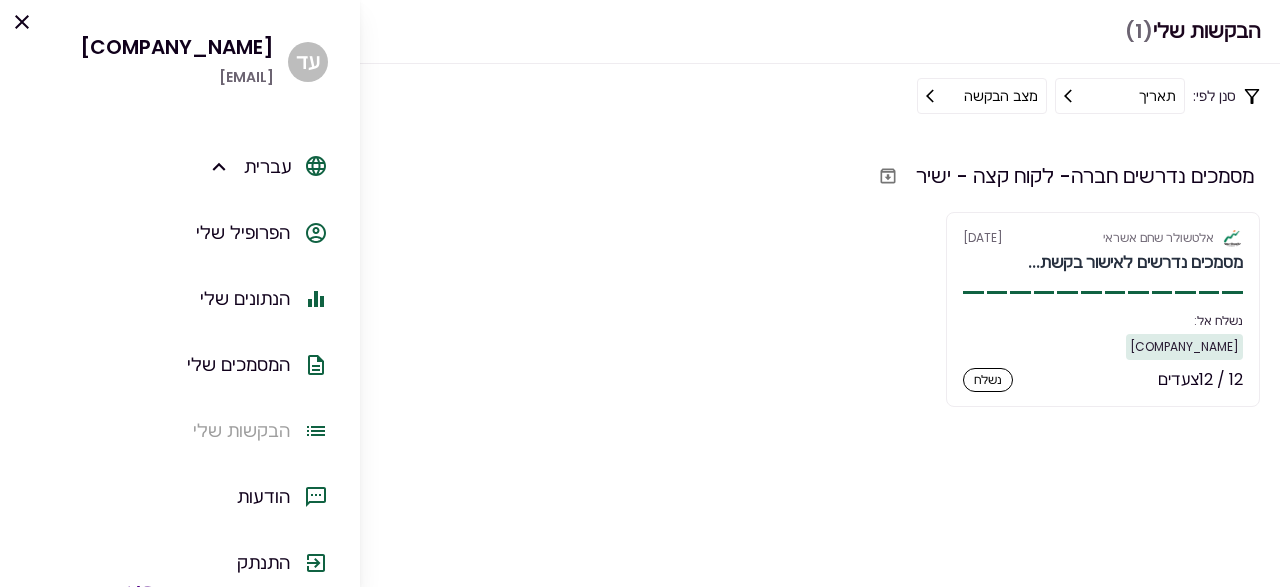 click on "הפרופיל שלי" at bounding box center (243, 233) 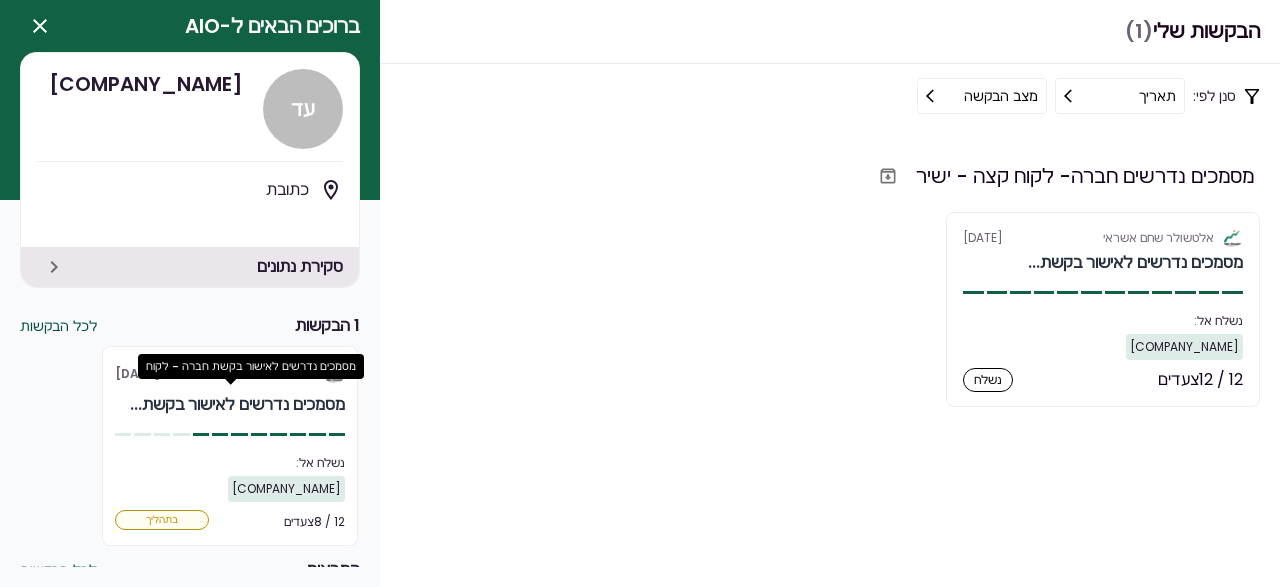click on "מסמכים נדרשים לאישור בקשת..." at bounding box center (237, 405) 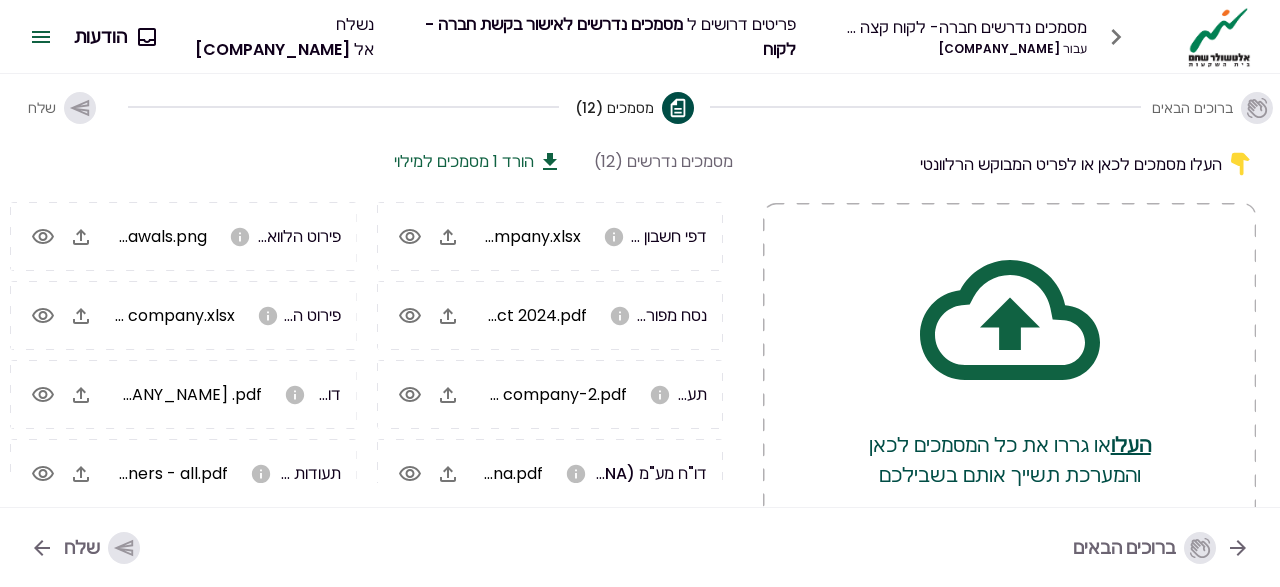 scroll, scrollTop: 230, scrollLeft: 0, axis: vertical 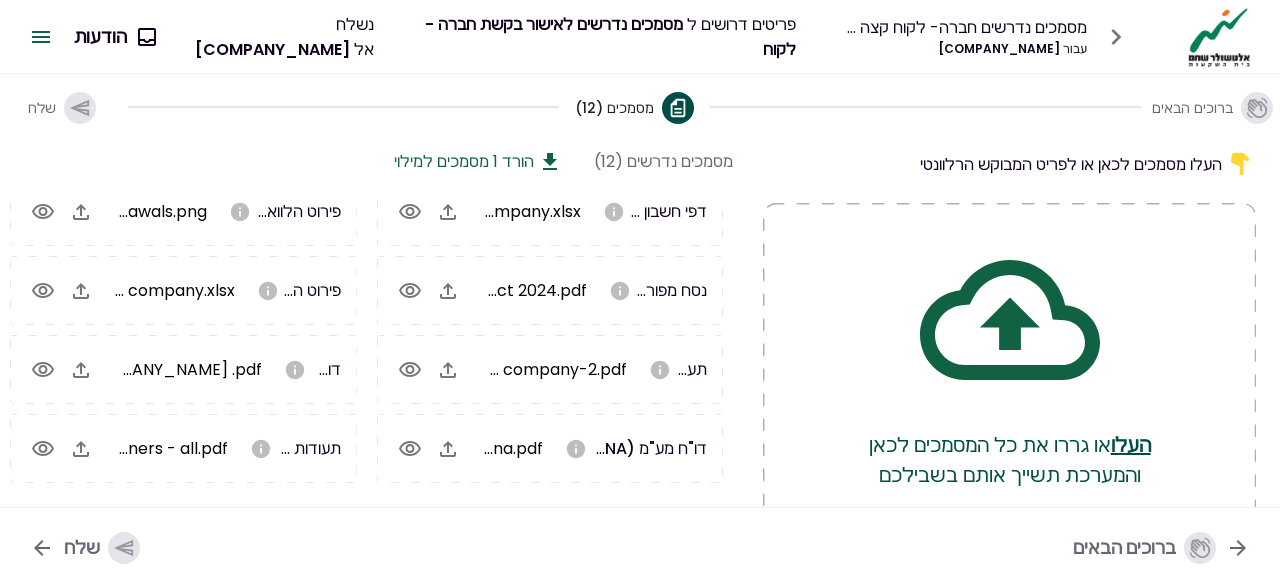 click on "שלח" at bounding box center [85, 548] 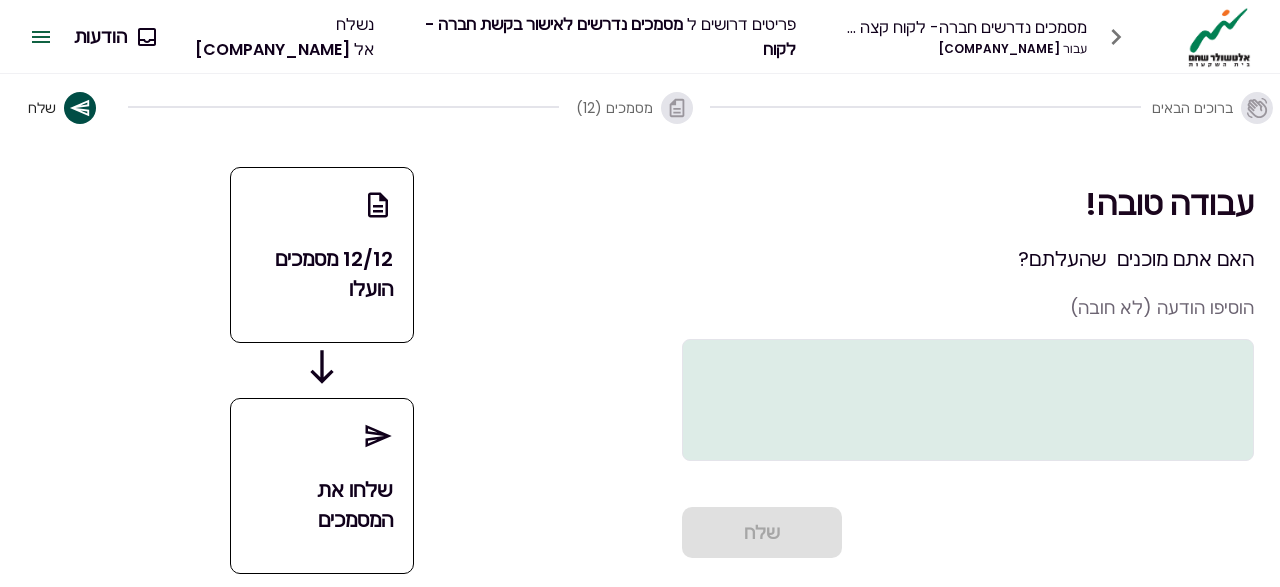 click on "שלחו את המסמכים" at bounding box center [321, 505] 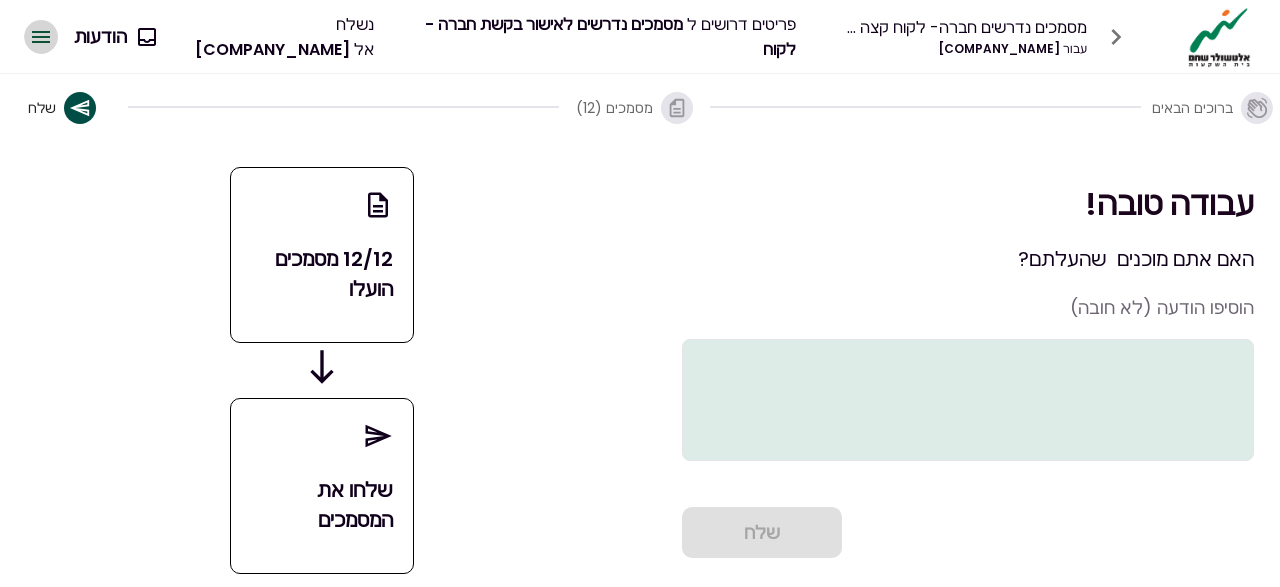 click 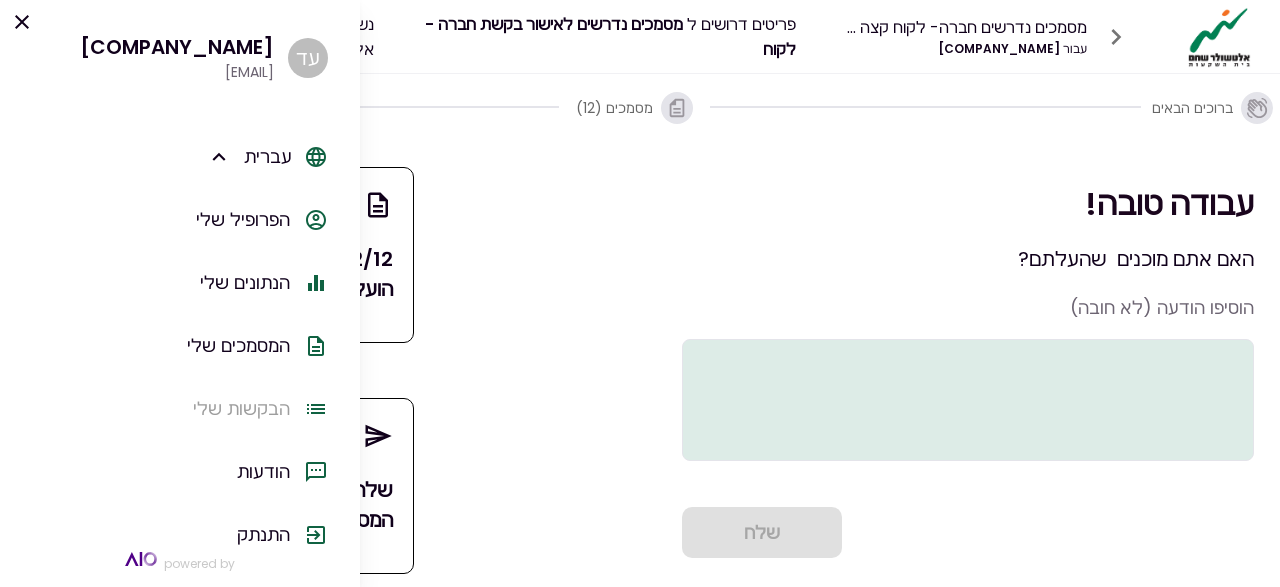 click on "הנתונים שלי" at bounding box center [245, 282] 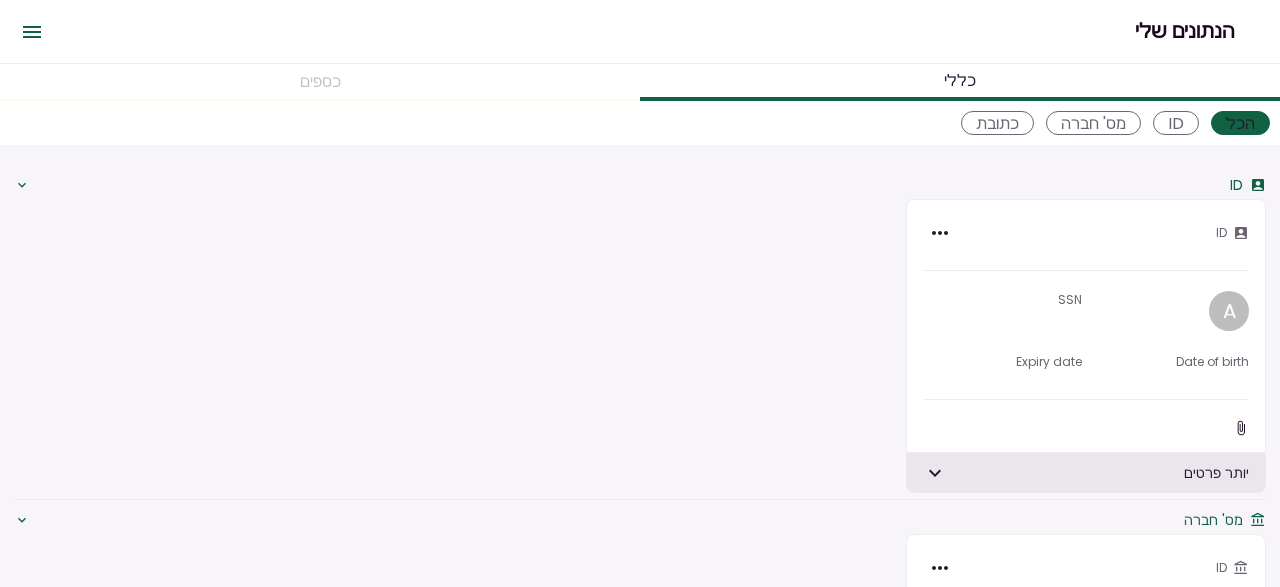 click at bounding box center [32, 32] 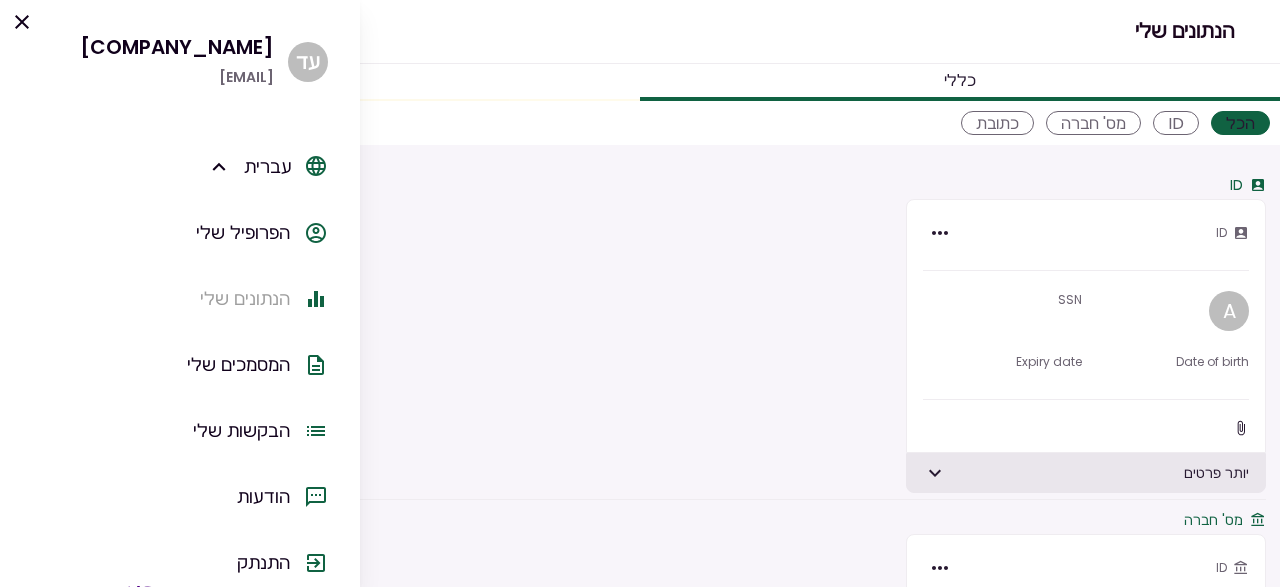click on "הפרופיל שלי" at bounding box center (243, 233) 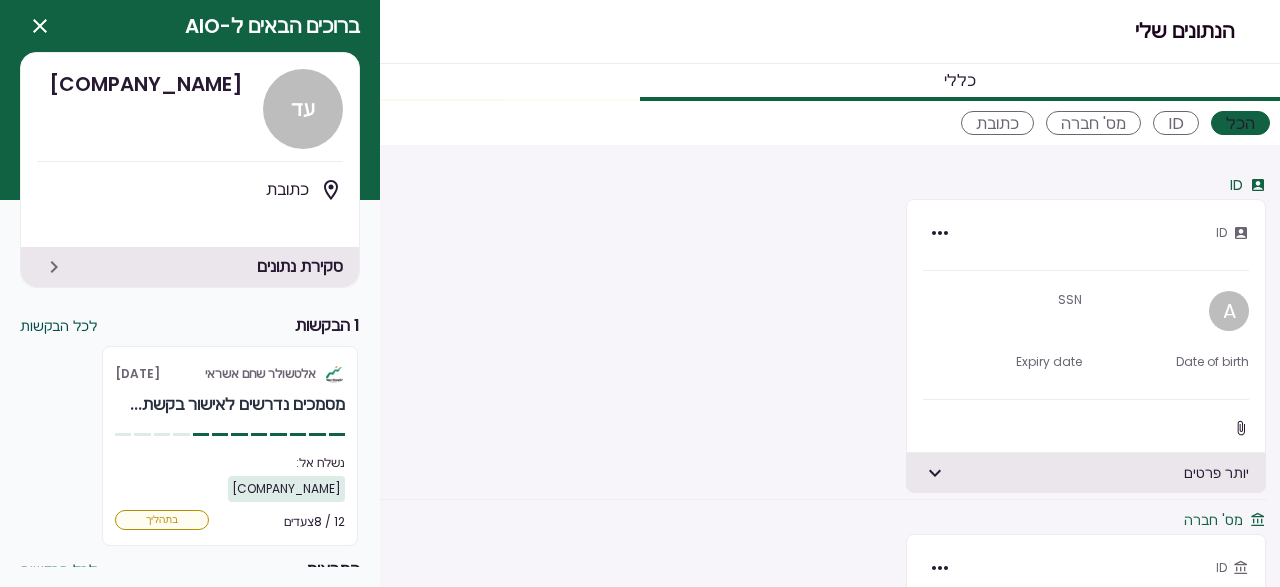 click on "סקירת נתונים" at bounding box center [190, 267] 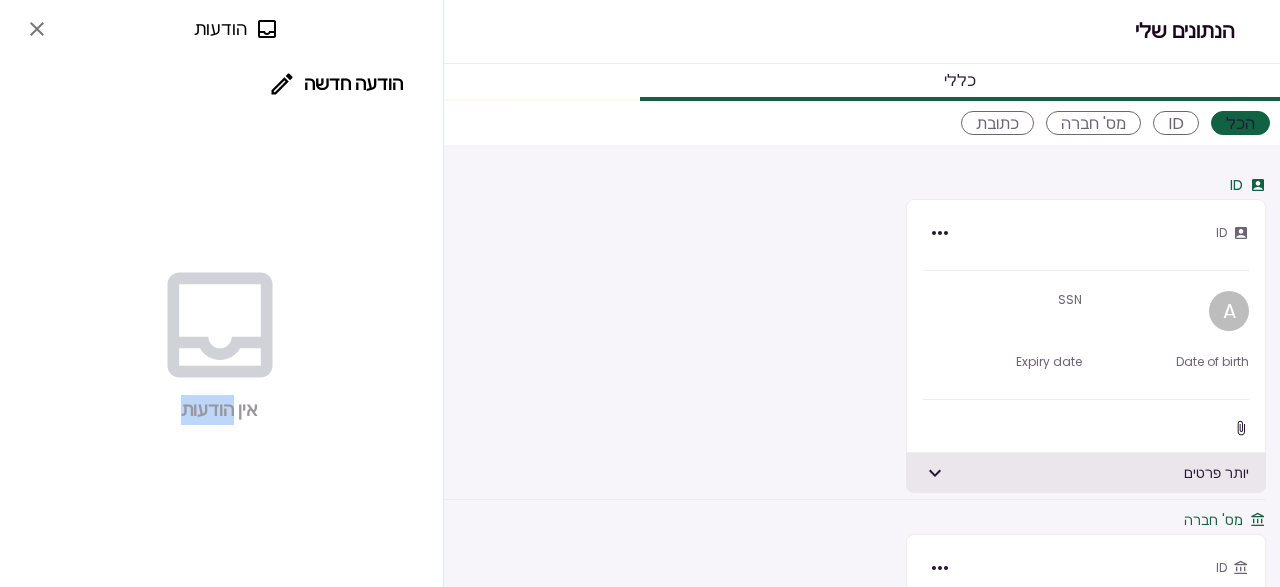 click on "אין הודעות" at bounding box center [219, 340] 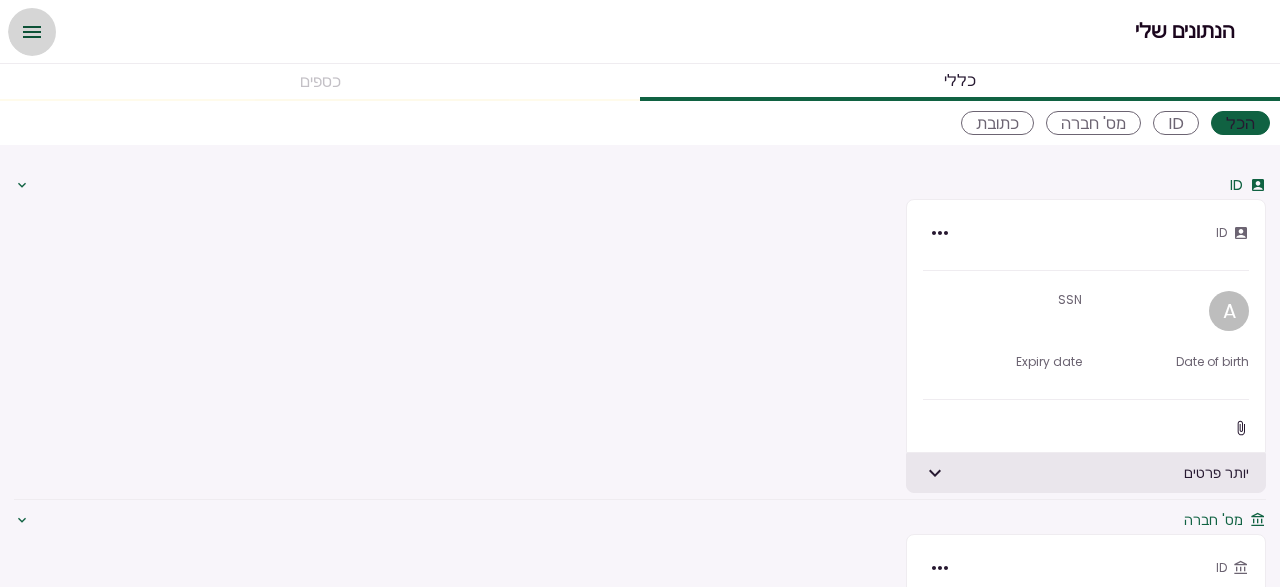 click at bounding box center [32, 32] 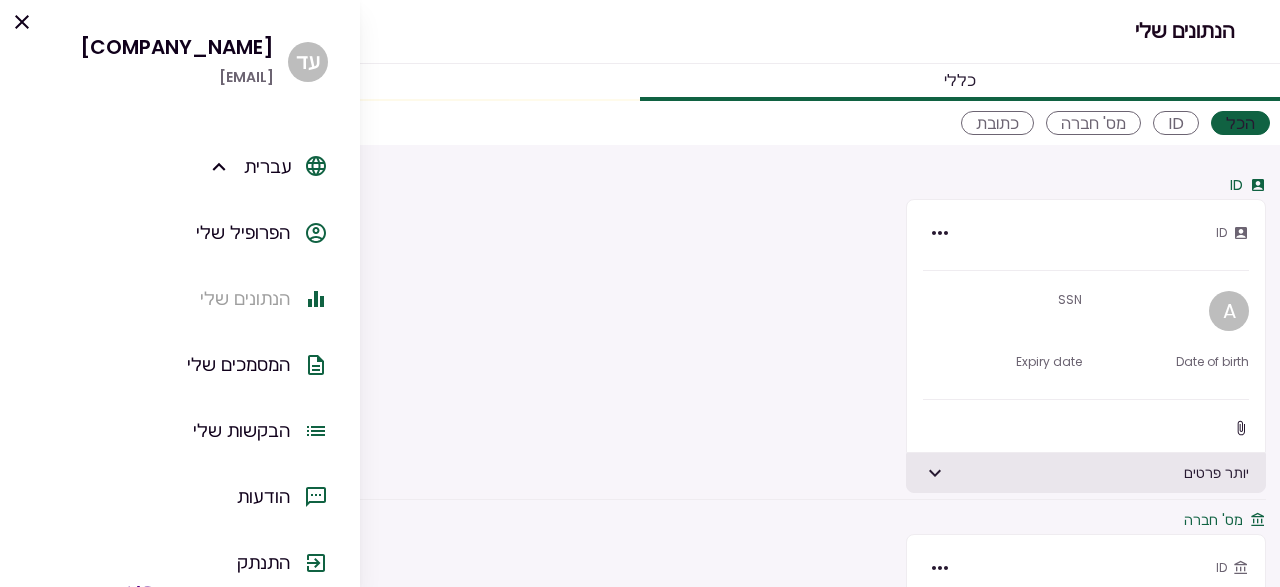click on "המסמכים שלי" at bounding box center [238, 365] 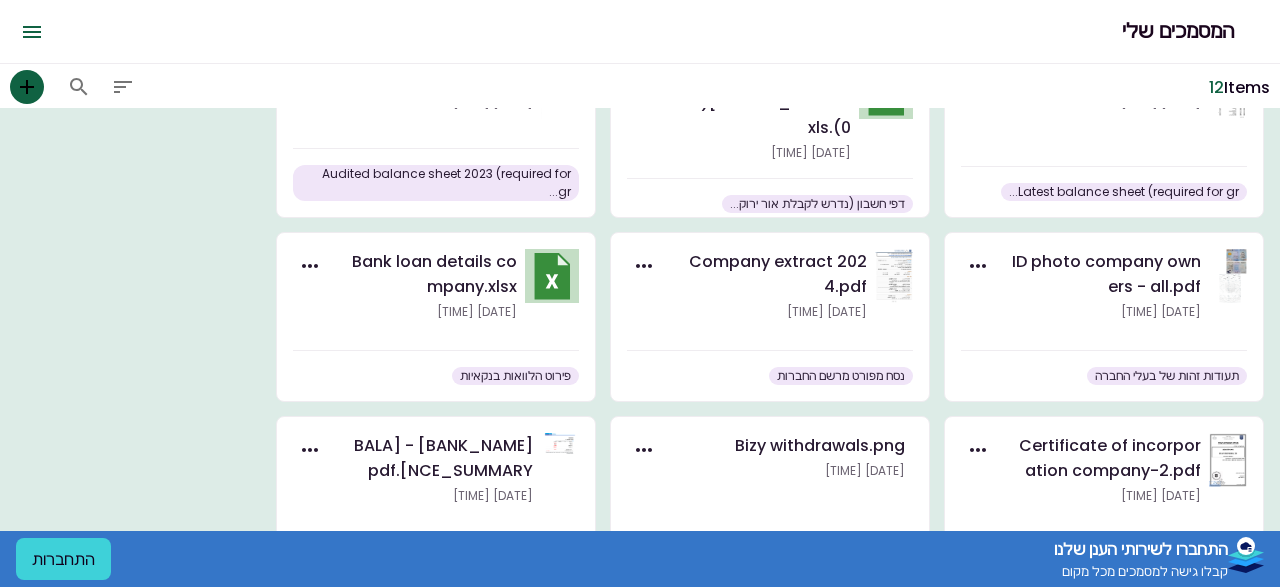 scroll, scrollTop: 0, scrollLeft: 0, axis: both 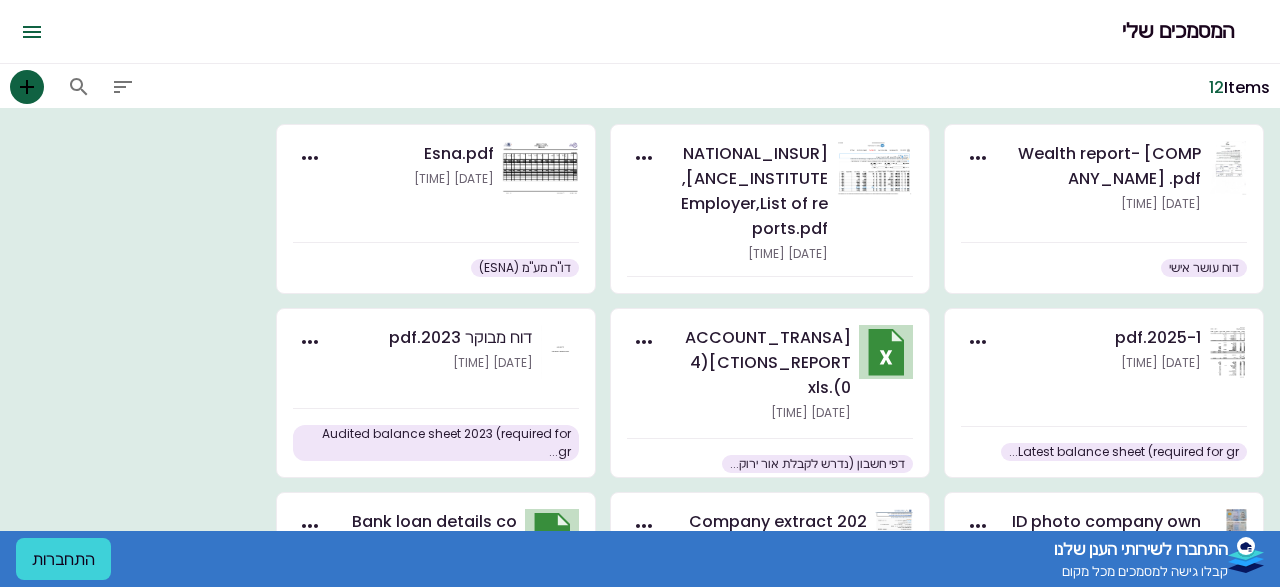 drag, startPoint x: 132, startPoint y: 323, endPoint x: 402, endPoint y: 201, distance: 296.28366 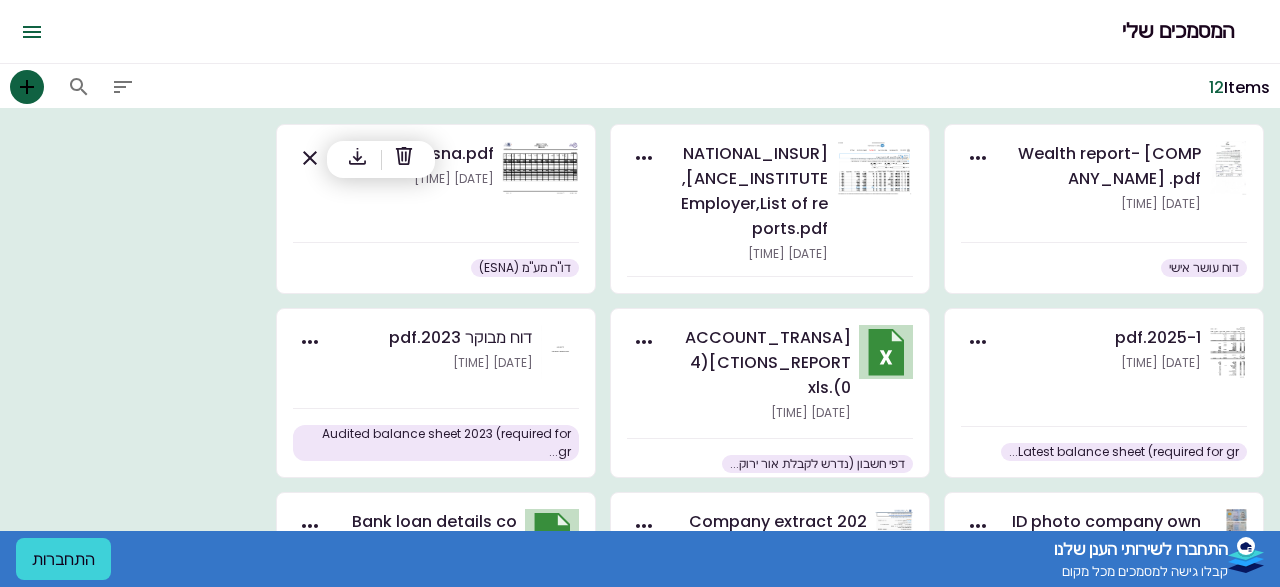 click on "Wealth report- [COMPANY_NAME] .pdf 05.08.2025   [TIME] Personal wealth report [NATIONAL_INSURANCE_INSTITUTE],Employer,List of reports.pdf 05.08.2025   [TIME] National Insurance Employees Report (Form 1... Esna.pdf 05.08.2025   [TIME] VAT report (ESNA) 2025-1.pdf 05.08.2025   [TIME] Latest balance sheet (required for gr... Transactions report(40).xls 04.08.2025   [TIME] Account statements (required for green light... Audited report 2023.pdf 04.08.2025   [TIME] Audited balance sheet 2023 (required for gr... ID photo company owners - all.pdf 04.08.2025   [TIME] Identity cards of the company owners Company extract 2024.pdf 04.08.2025   [TIME] Detailed extract from the companies registry Bank loan details company.xlsx 04.08.2025   [TIME] Bank loan details Certificate of incorporation company-2.pdf 04.08.2025   [TIME] Certificate of incorporation Bizy withdrawals.png" at bounding box center (640, 537) 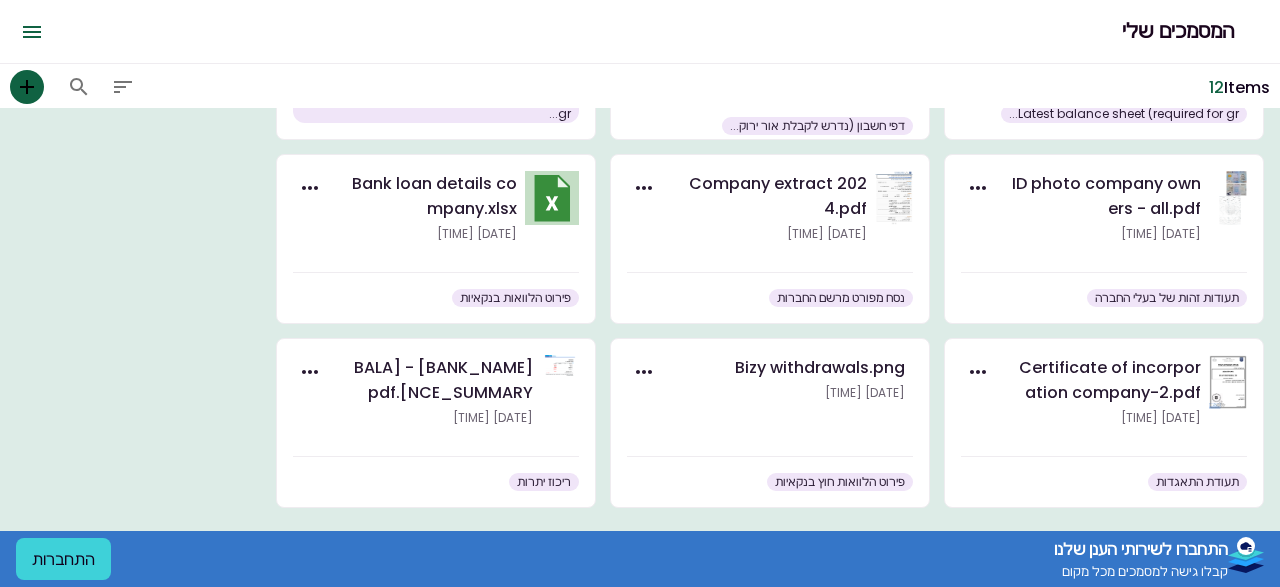 scroll, scrollTop: 185, scrollLeft: 0, axis: vertical 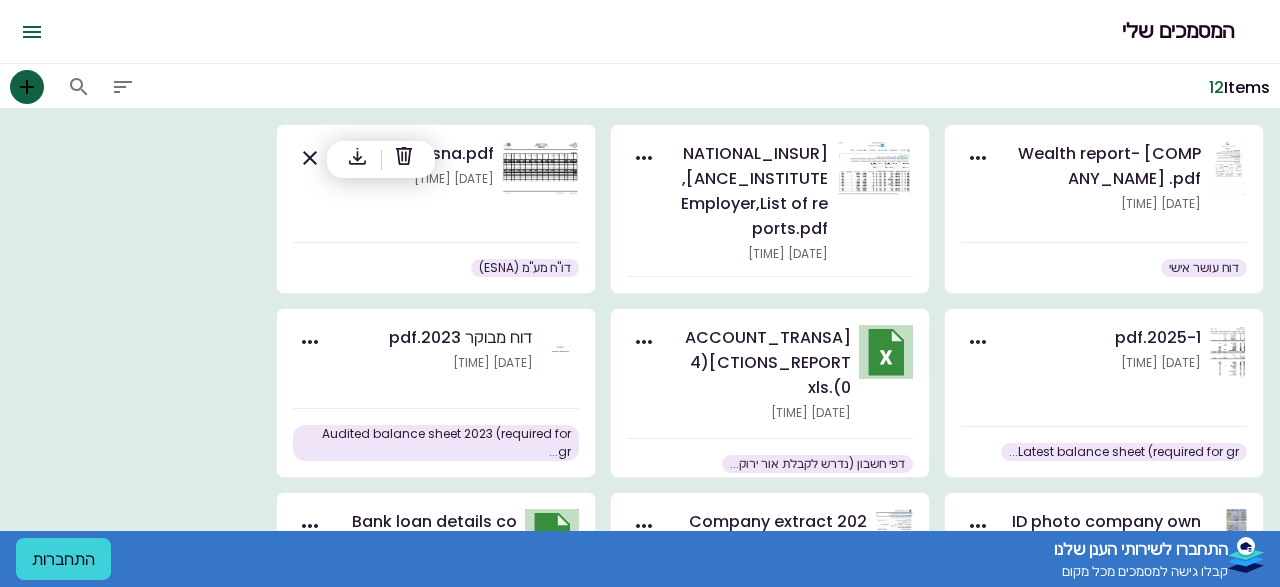 drag, startPoint x: 806, startPoint y: 509, endPoint x: 815, endPoint y: 65, distance: 444.09122 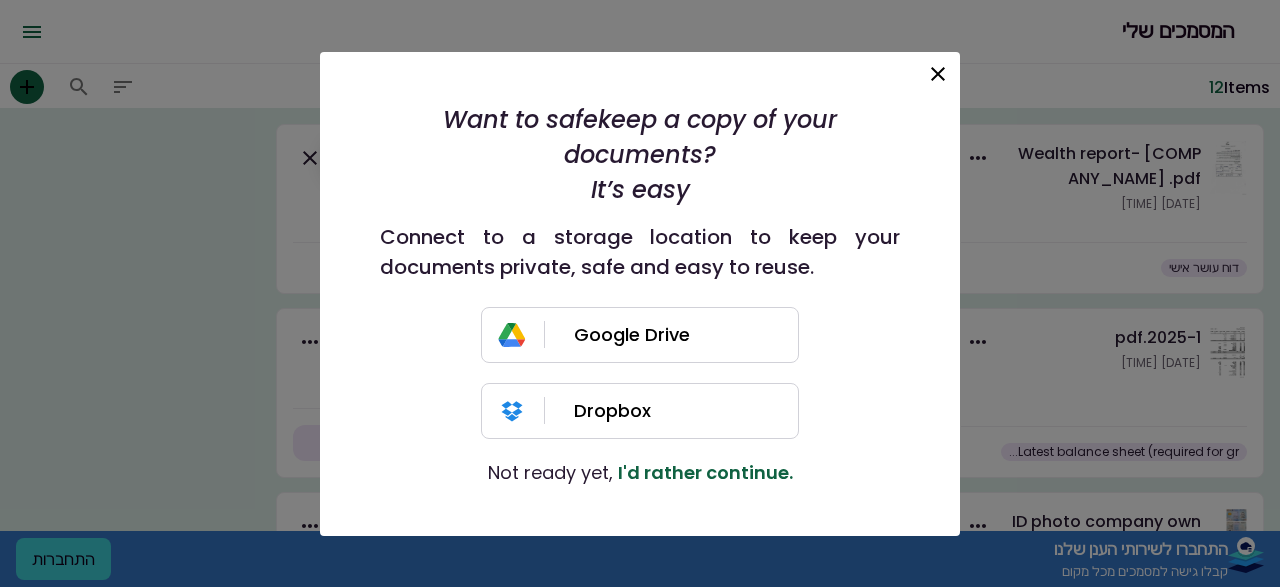 click 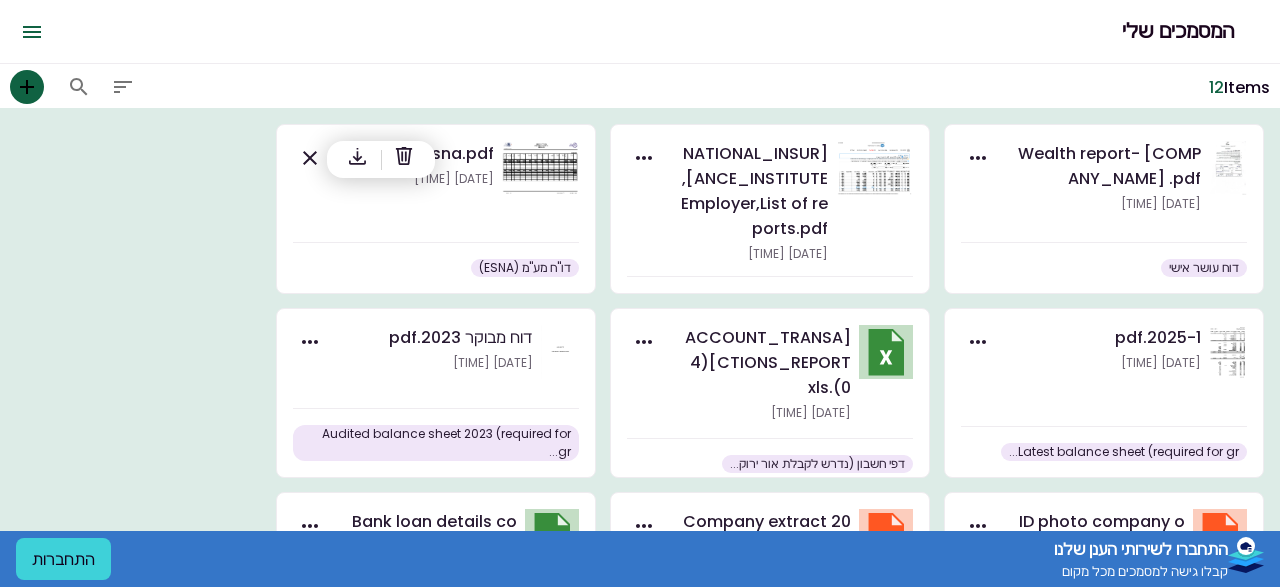 scroll, scrollTop: 449, scrollLeft: 0, axis: vertical 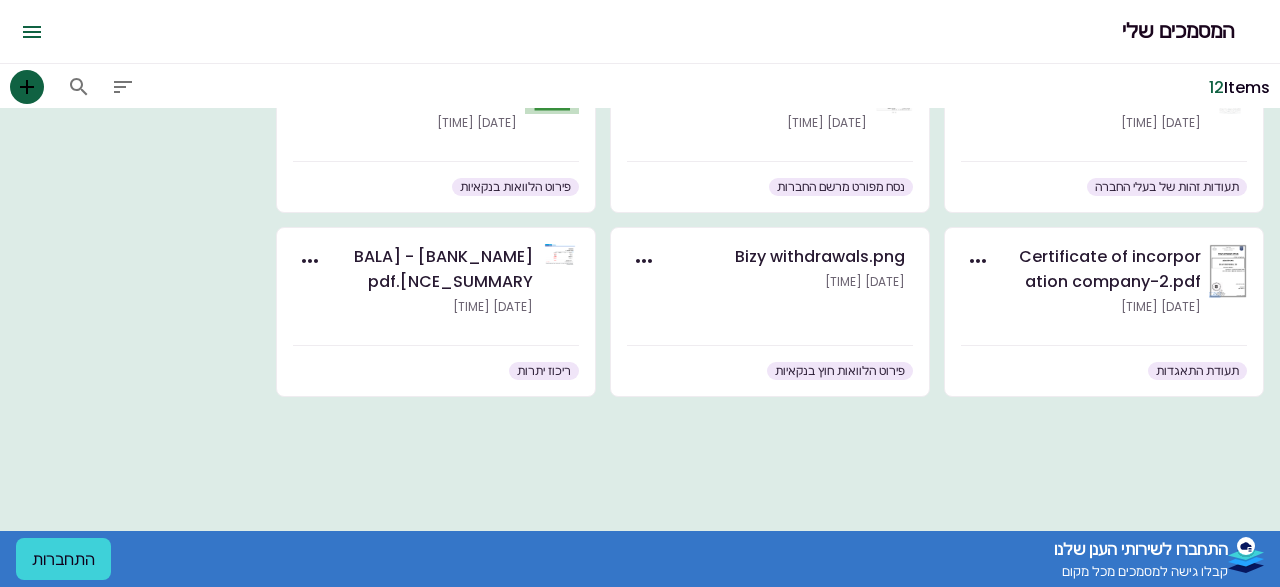 drag, startPoint x: 814, startPoint y: 412, endPoint x: 966, endPoint y: -85, distance: 519.72394 